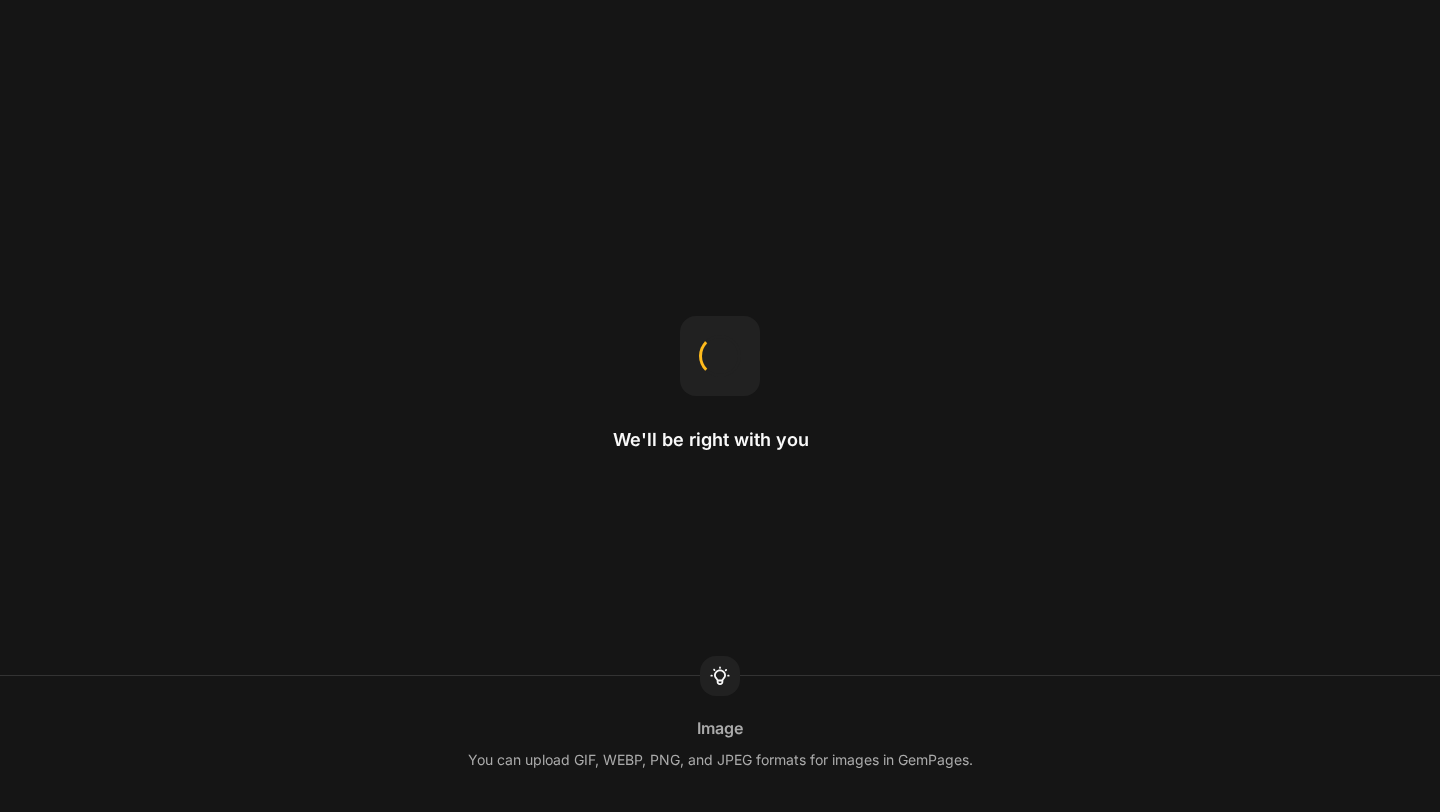 scroll, scrollTop: 0, scrollLeft: 0, axis: both 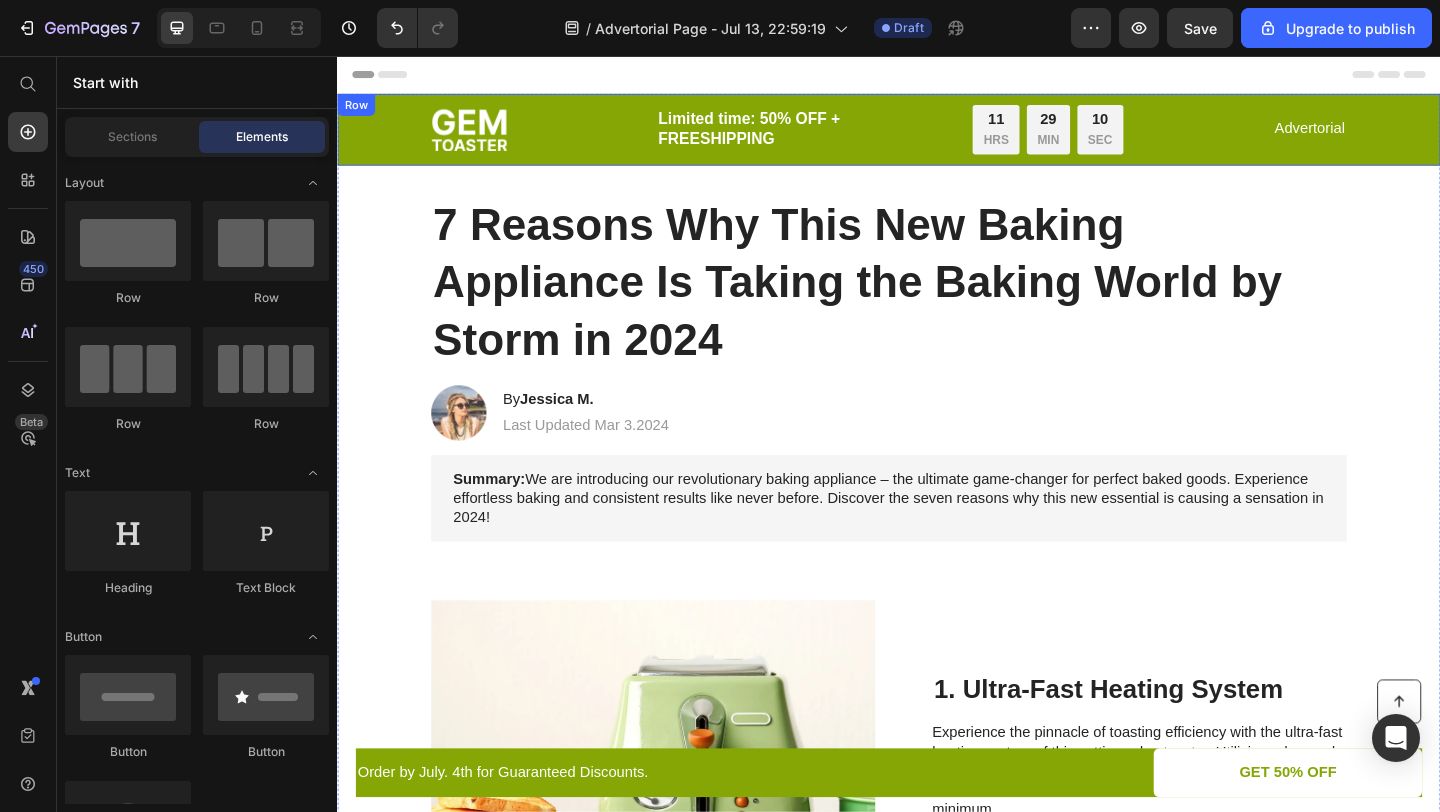 click on "Image Limited time: 50% OFF + FREESHIPPING Text Block 11 HRS 29 MIN 10 SEC Countdown Timer Row Advertorial Text Block Row" at bounding box center [937, 136] 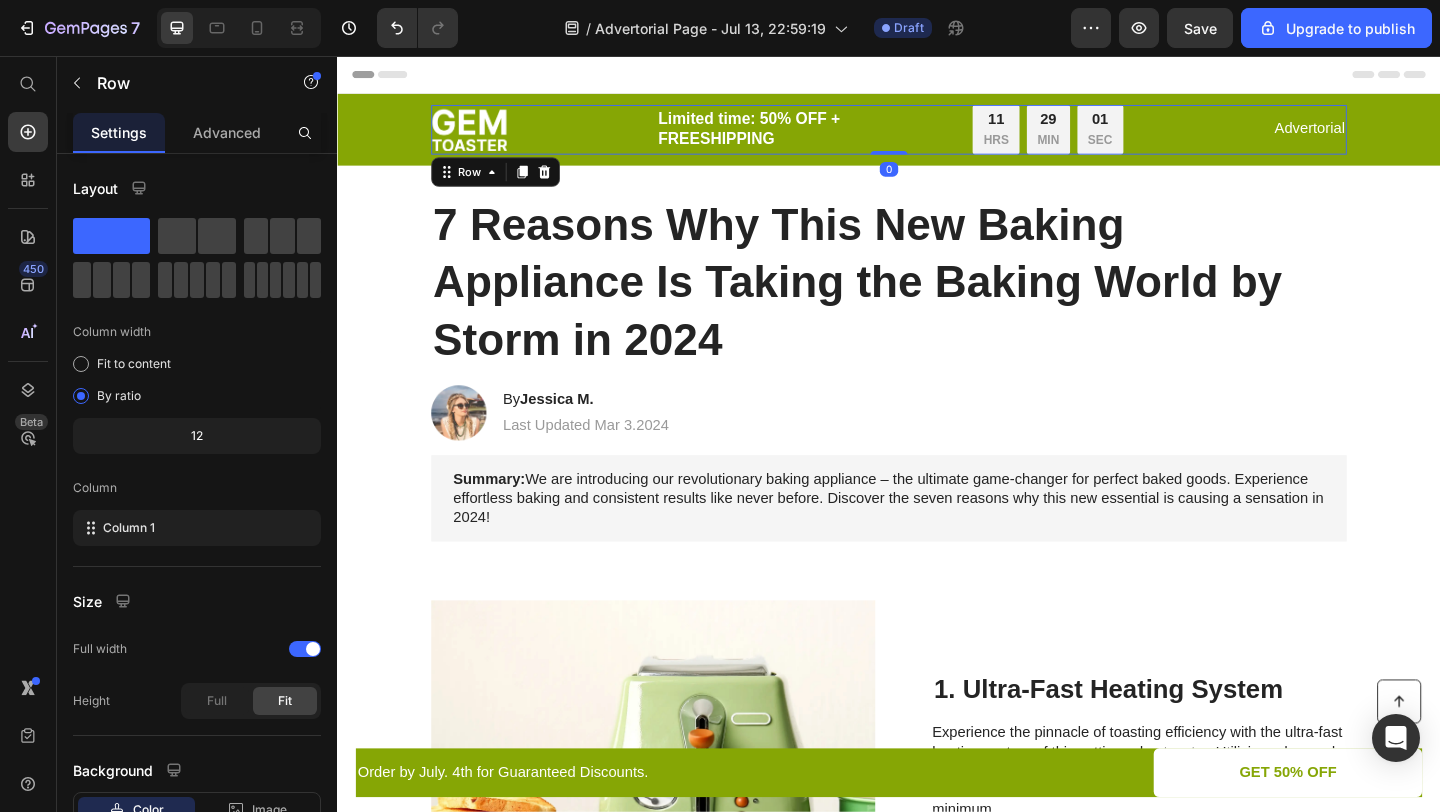 click on "Image Limited time: 50% OFF + FREESHIPPING Text Block 11 HRS 29 MIN 01 SEC Countdown Timer Row Advertorial Text Block Row   0" at bounding box center (937, 136) 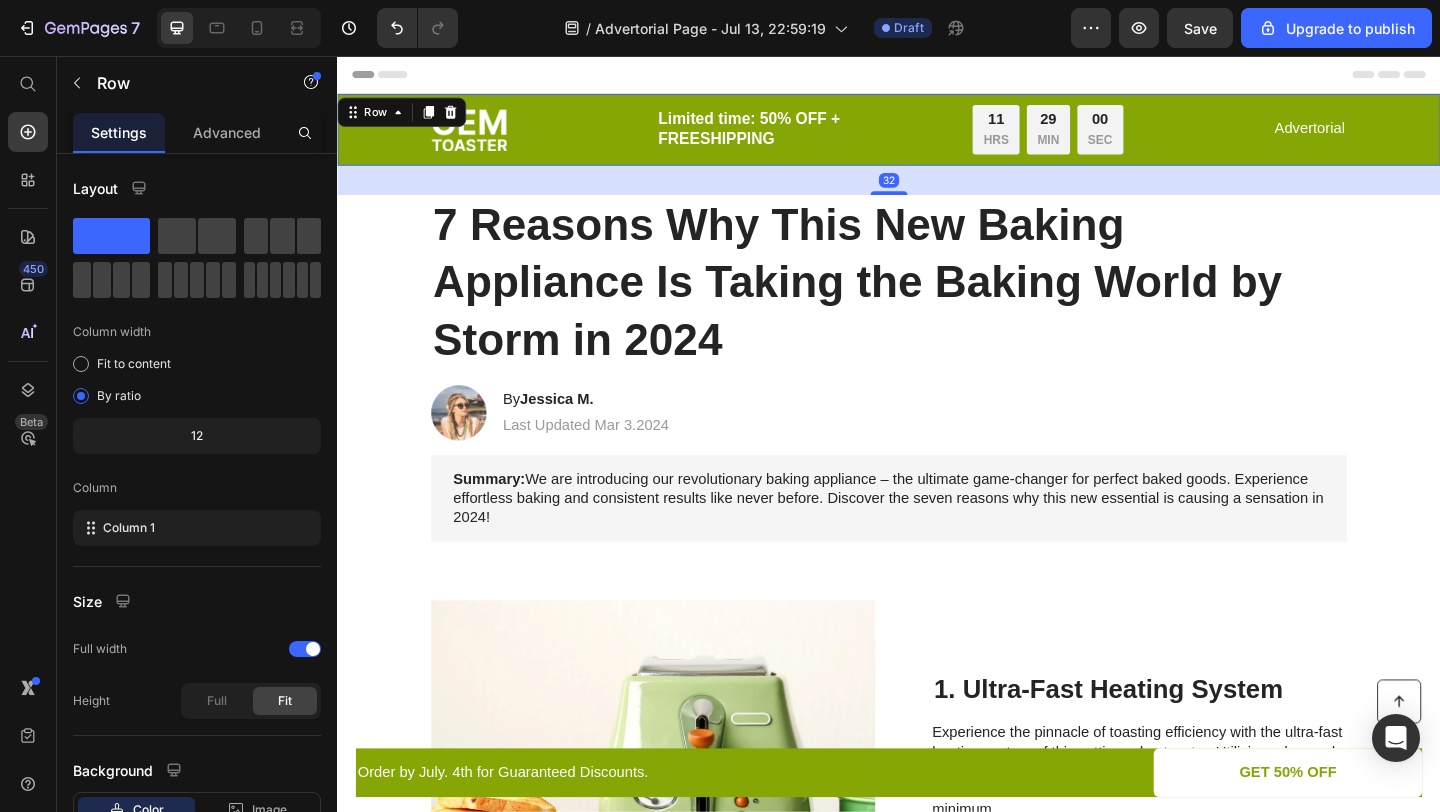 click on "Image Limited time: 50% OFF + FREESHIPPING Text Block 11 HRS 29 MIN 00 SEC Countdown Timer Row Advertorial Text Block Row" at bounding box center (937, 136) 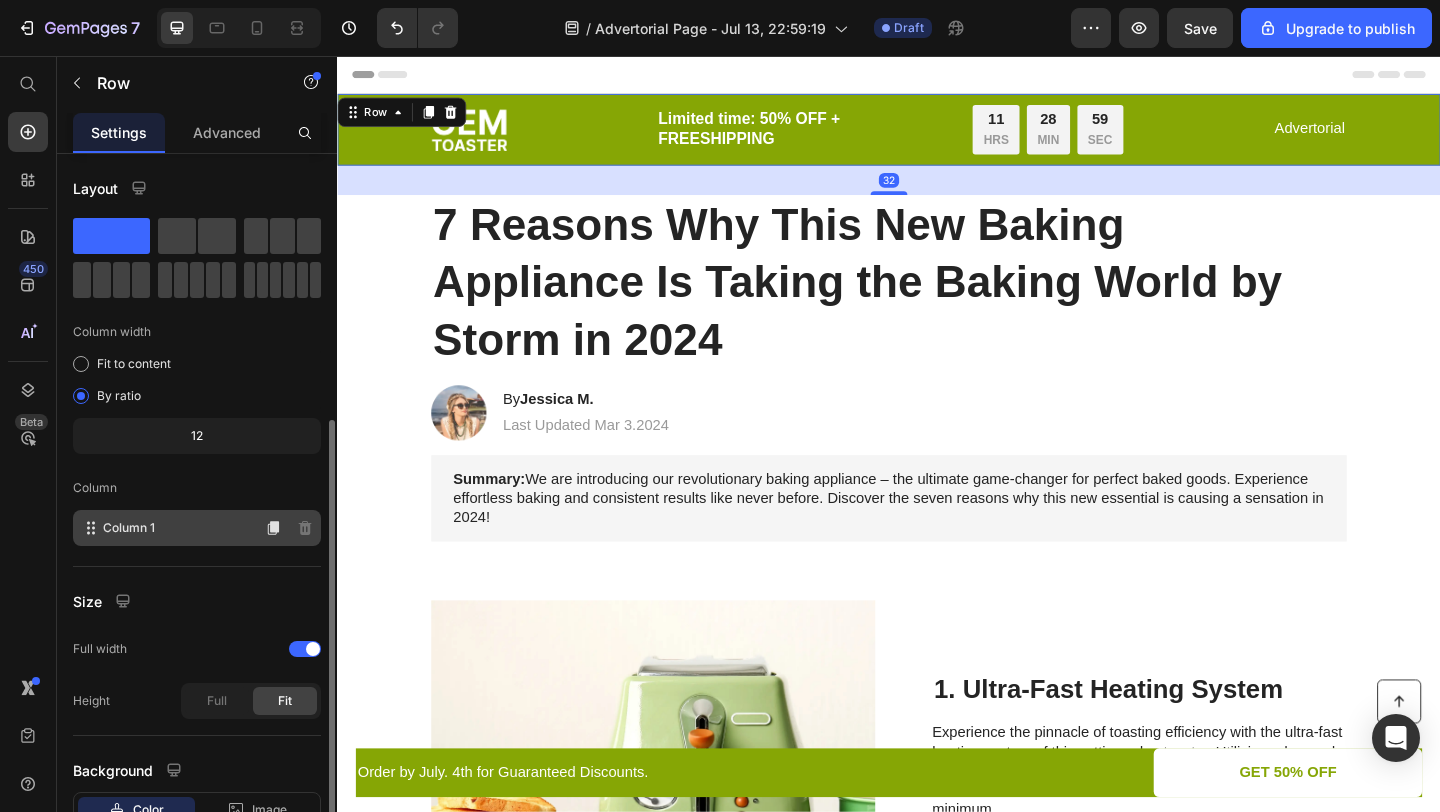 scroll, scrollTop: 145, scrollLeft: 0, axis: vertical 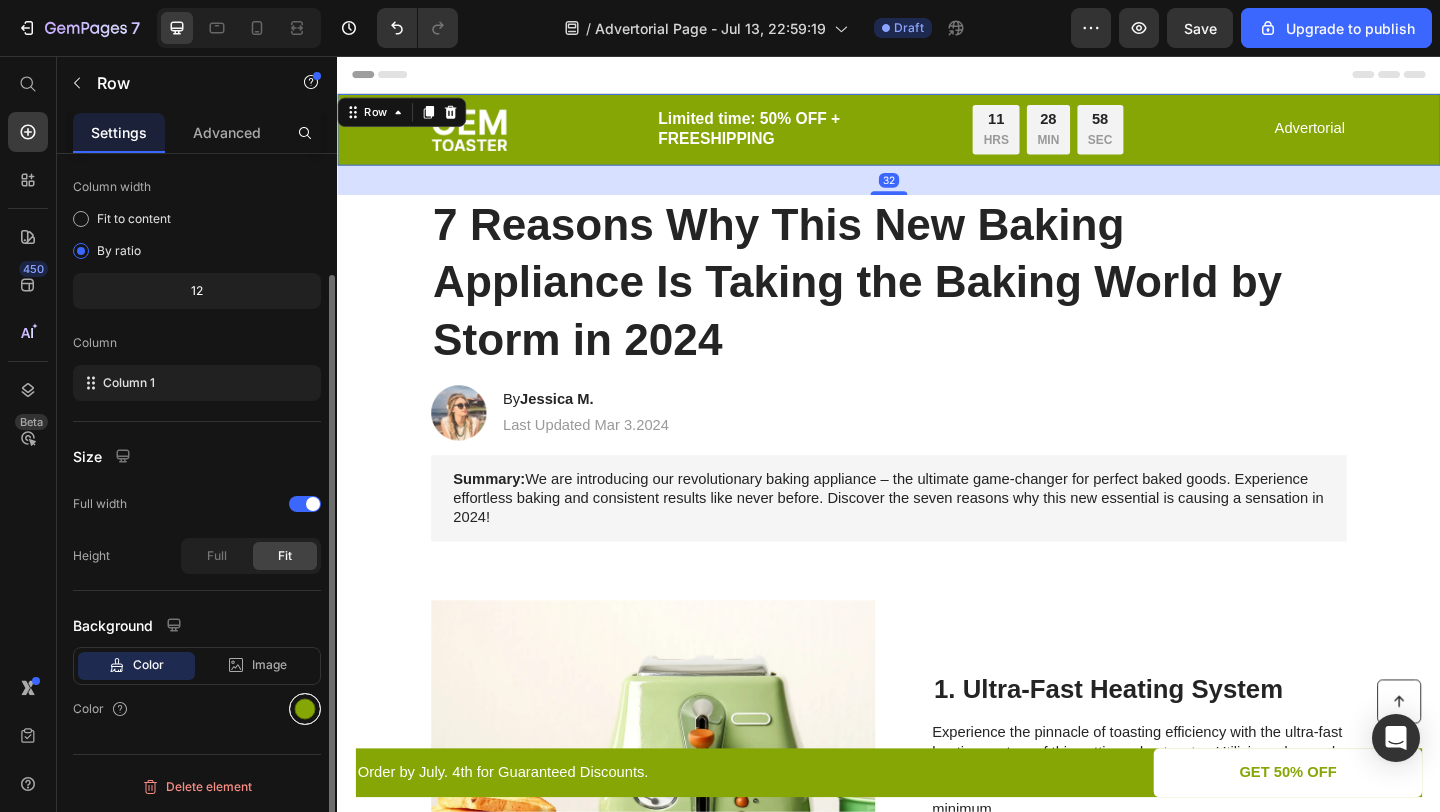 click at bounding box center (305, 709) 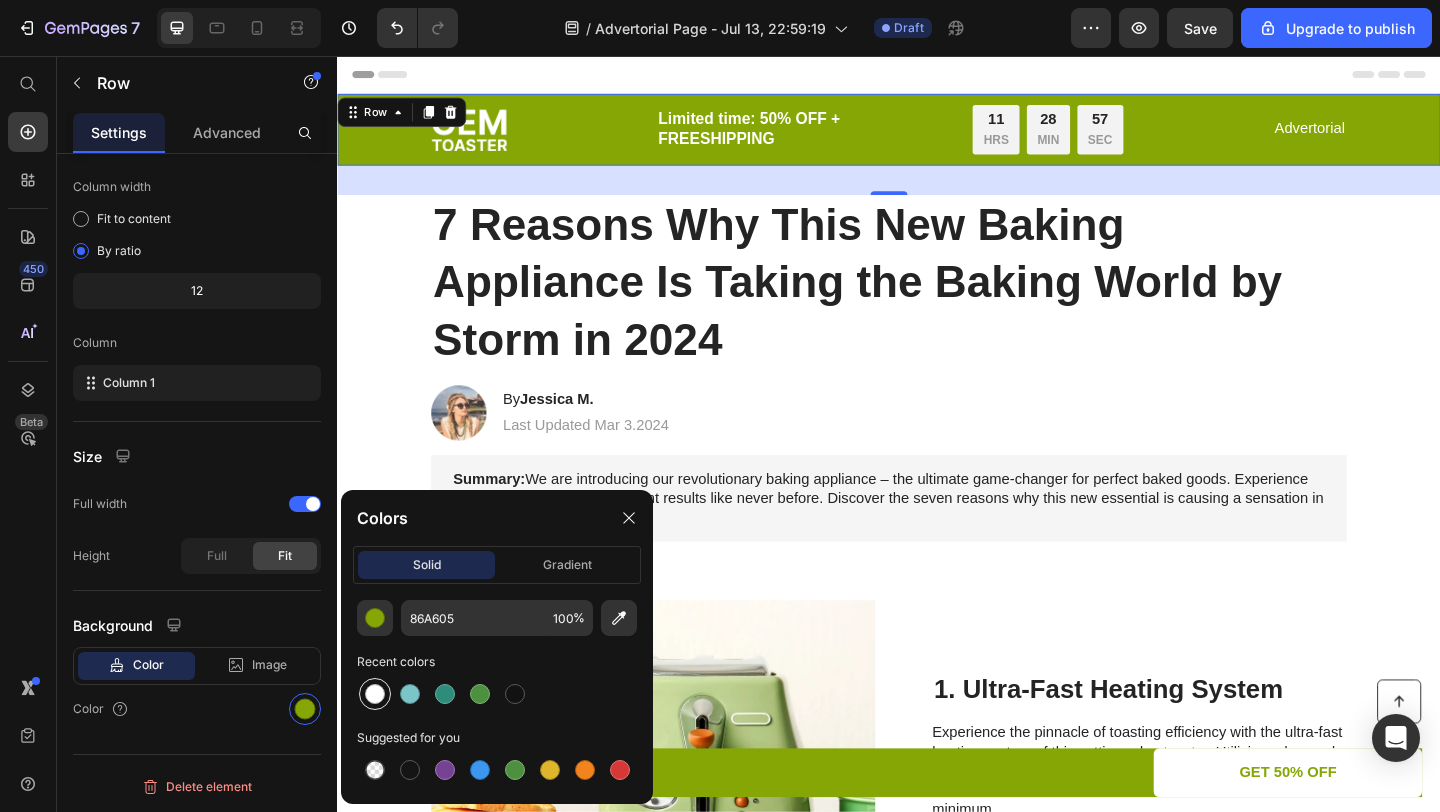 click at bounding box center [375, 694] 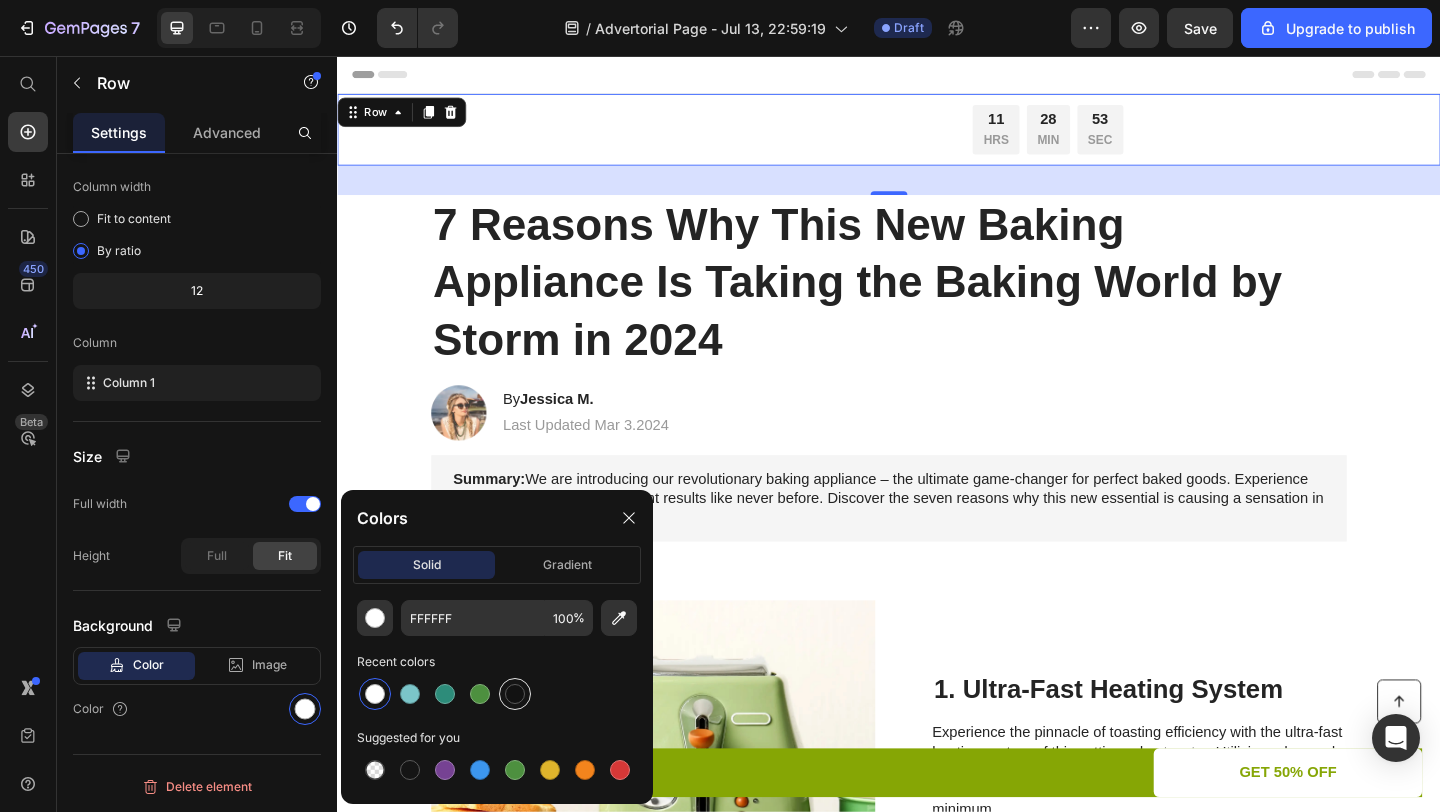 click at bounding box center (515, 694) 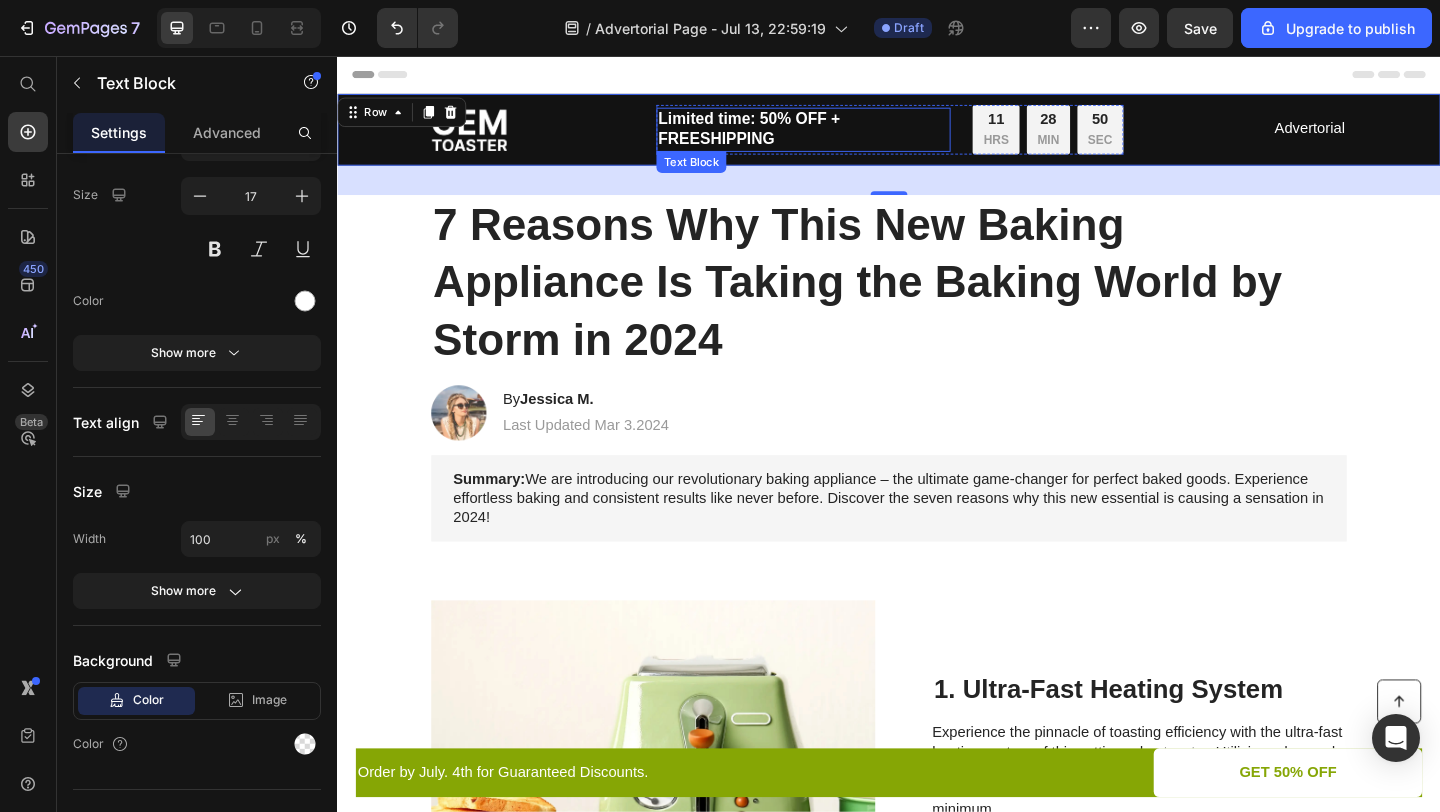 click on "Limited time: 50% OFF + FREESHIPPING" at bounding box center (844, 136) 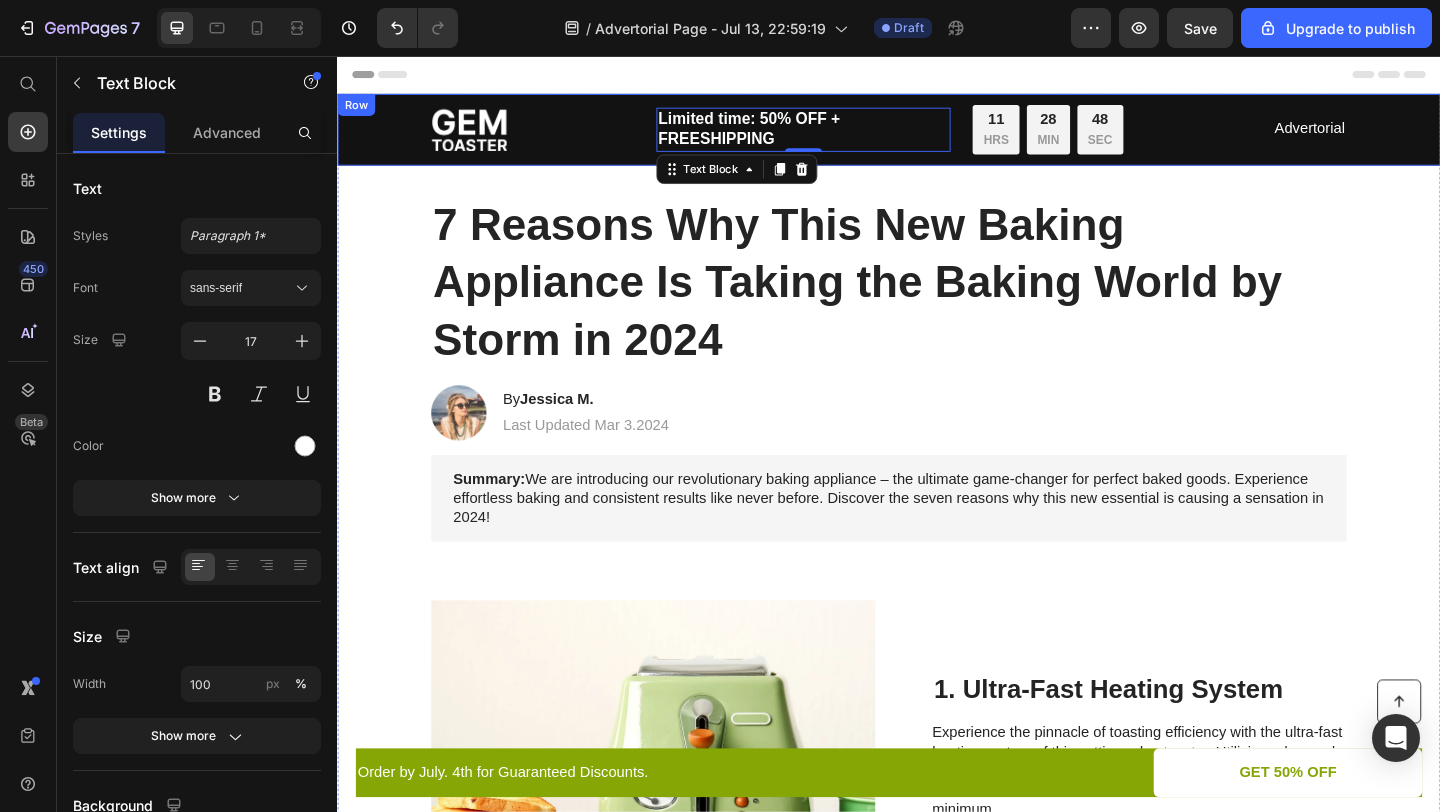 click on "Image Limited time: 50% OFF + FREESHIPPING Text Block   0 11 HRS 28 MIN 48 SEC Countdown Timer Row Advertorial Text Block Row" at bounding box center [937, 136] 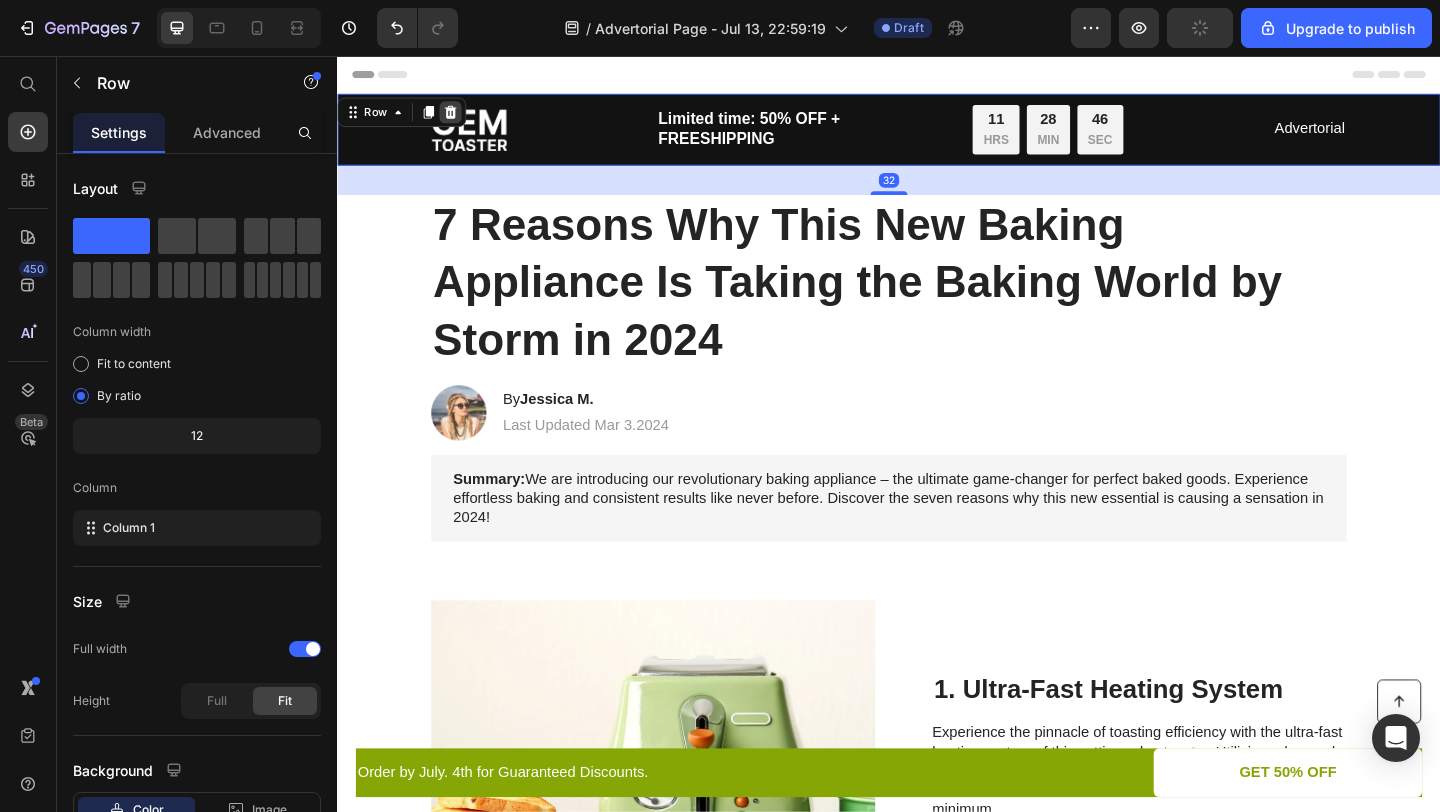 click 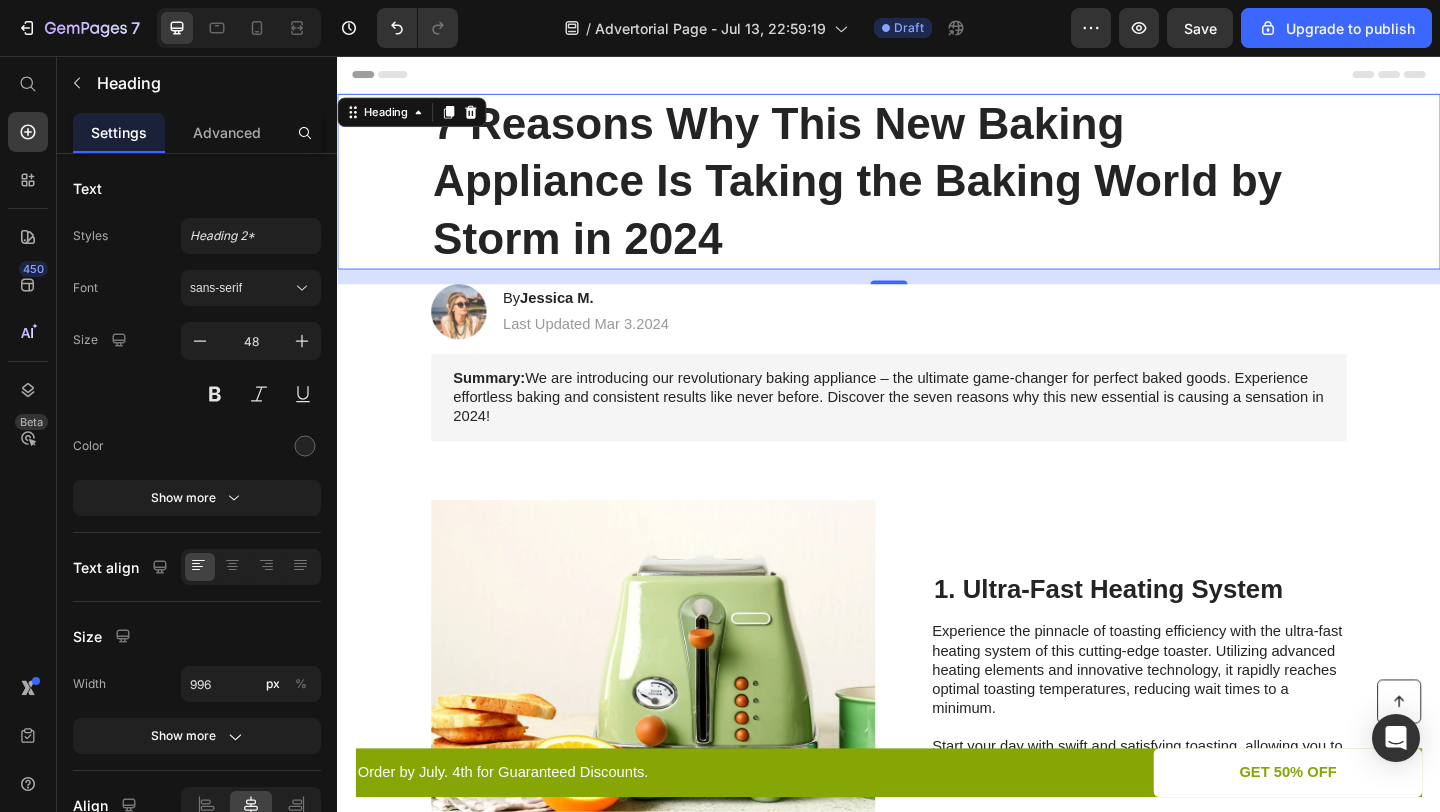 click on "7 Reasons Why This New Baking Appliance Is Taking the Baking World by Storm in 2024" at bounding box center (937, 192) 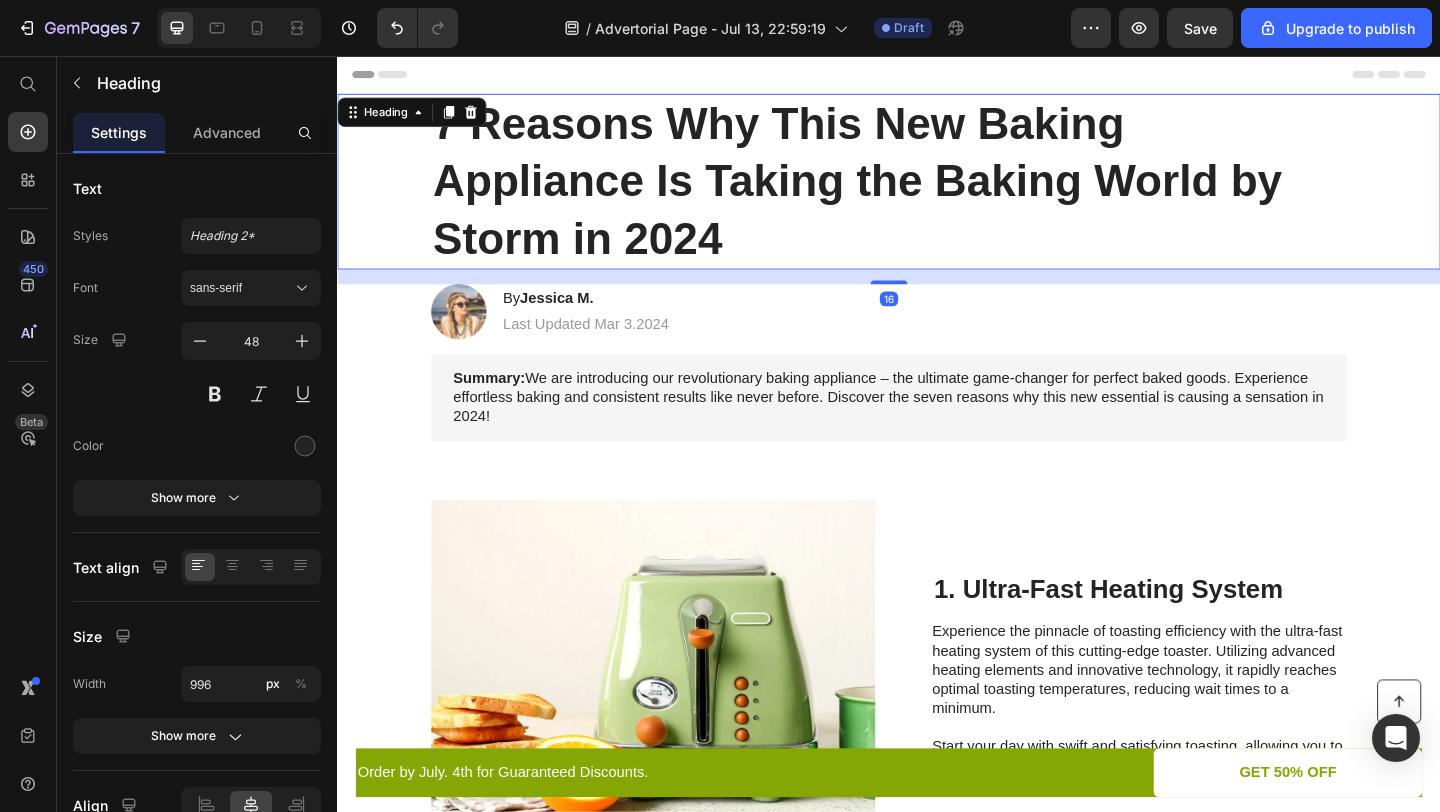click on "7 Reasons Why This New Baking Appliance Is Taking the Baking World by Storm in 2024" at bounding box center (937, 192) 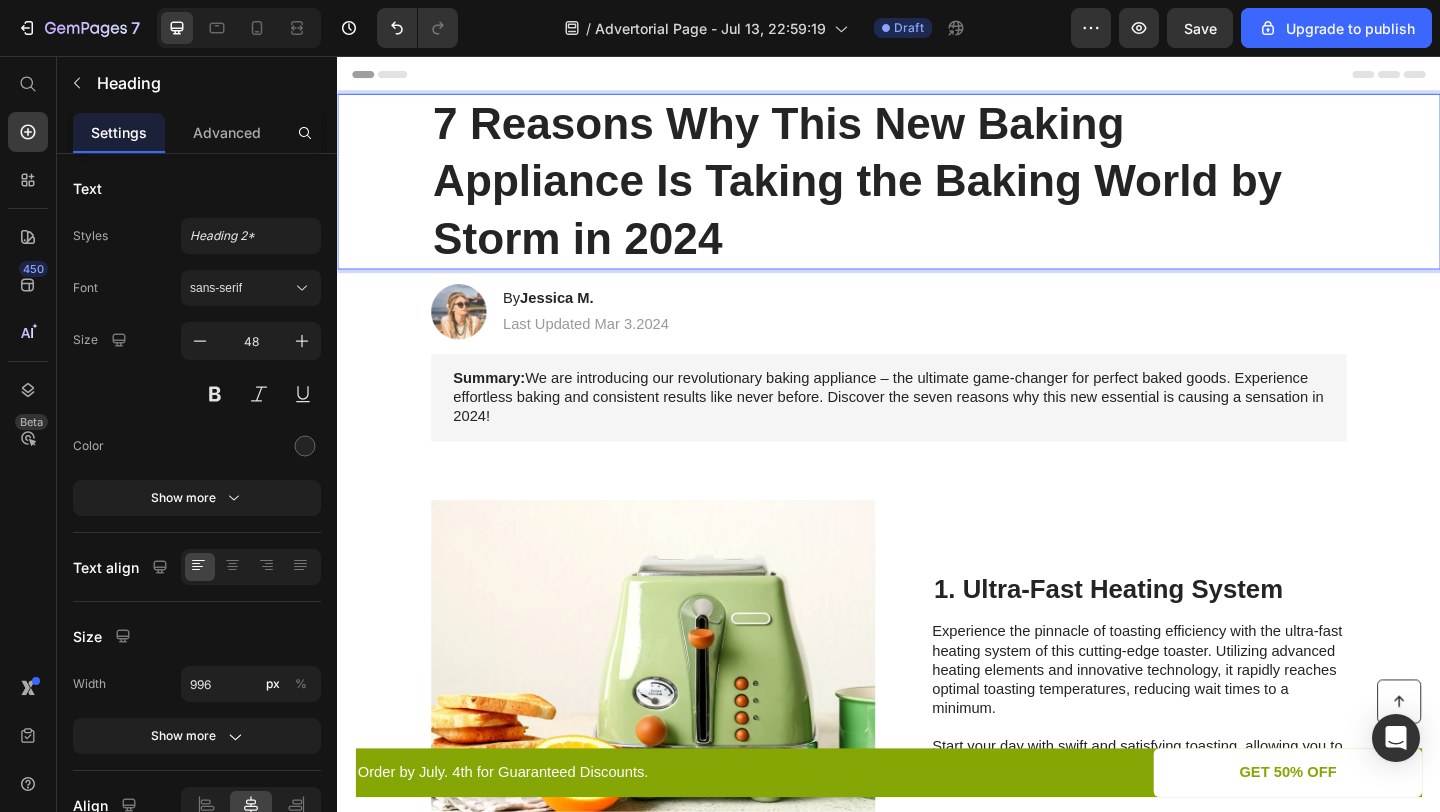 click on "7 Reasons Why This New Baking Appliance Is Taking the Baking World by Storm in 2024" at bounding box center (937, 192) 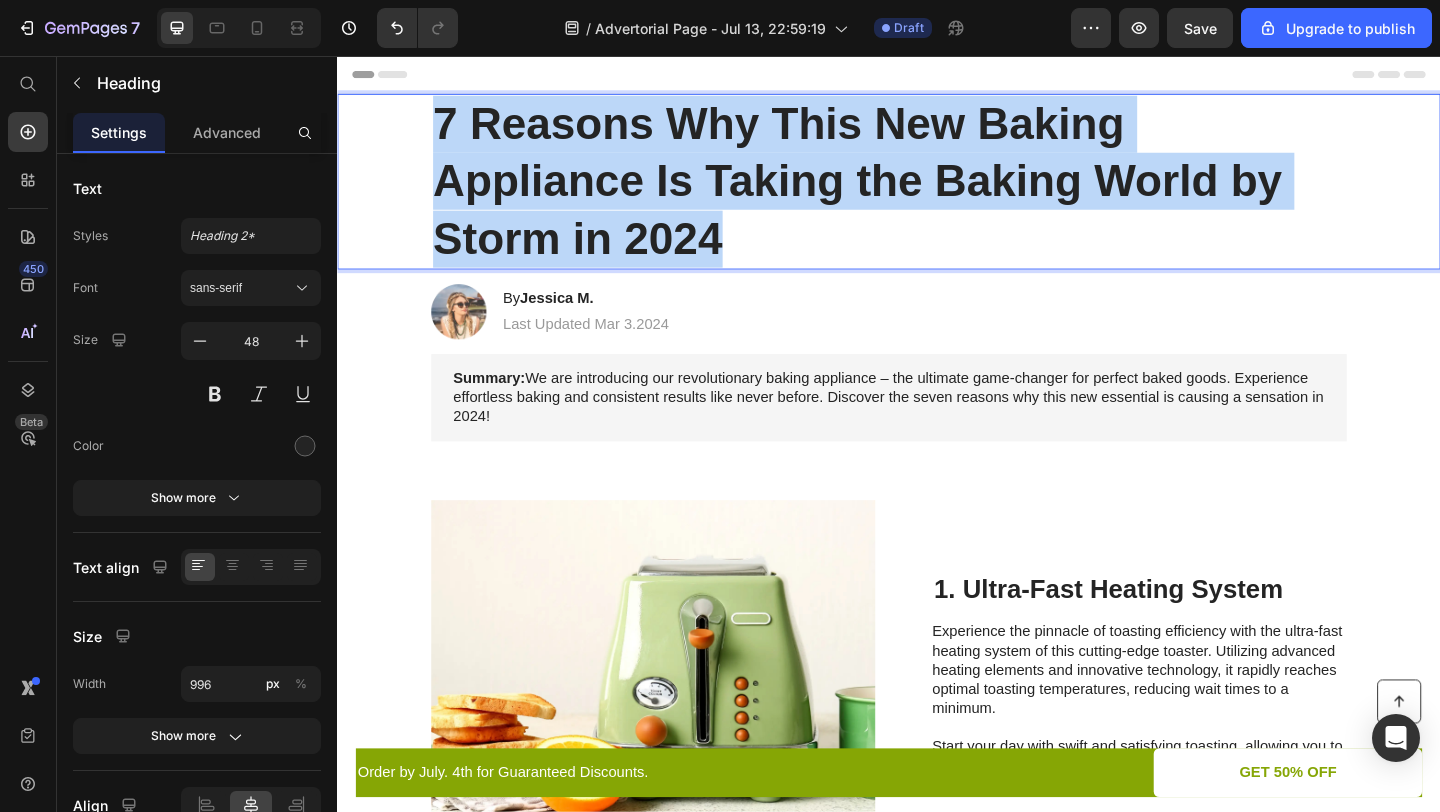 drag, startPoint x: 762, startPoint y: 246, endPoint x: 444, endPoint y: 132, distance: 337.81653 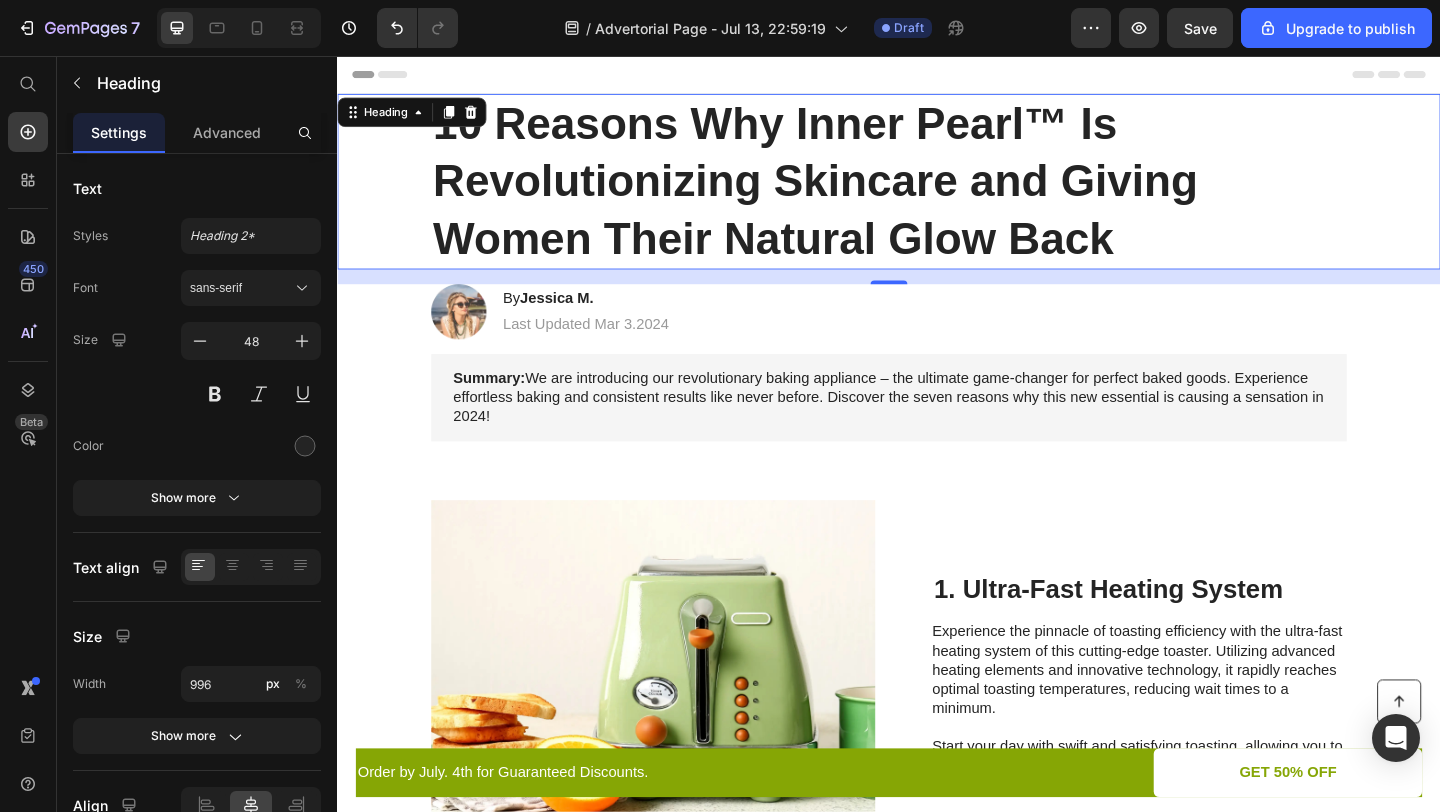 click at bounding box center [239, 28] 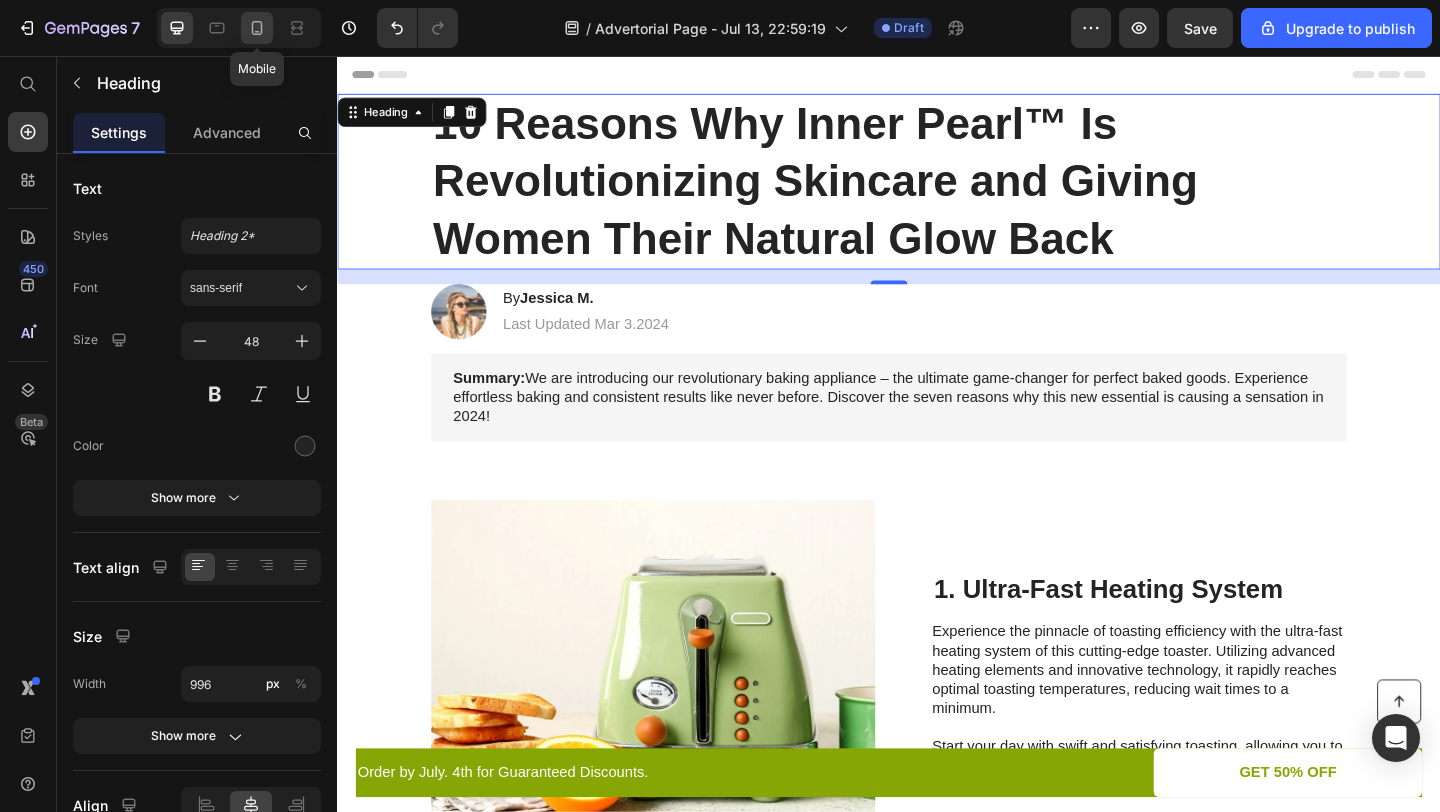 click 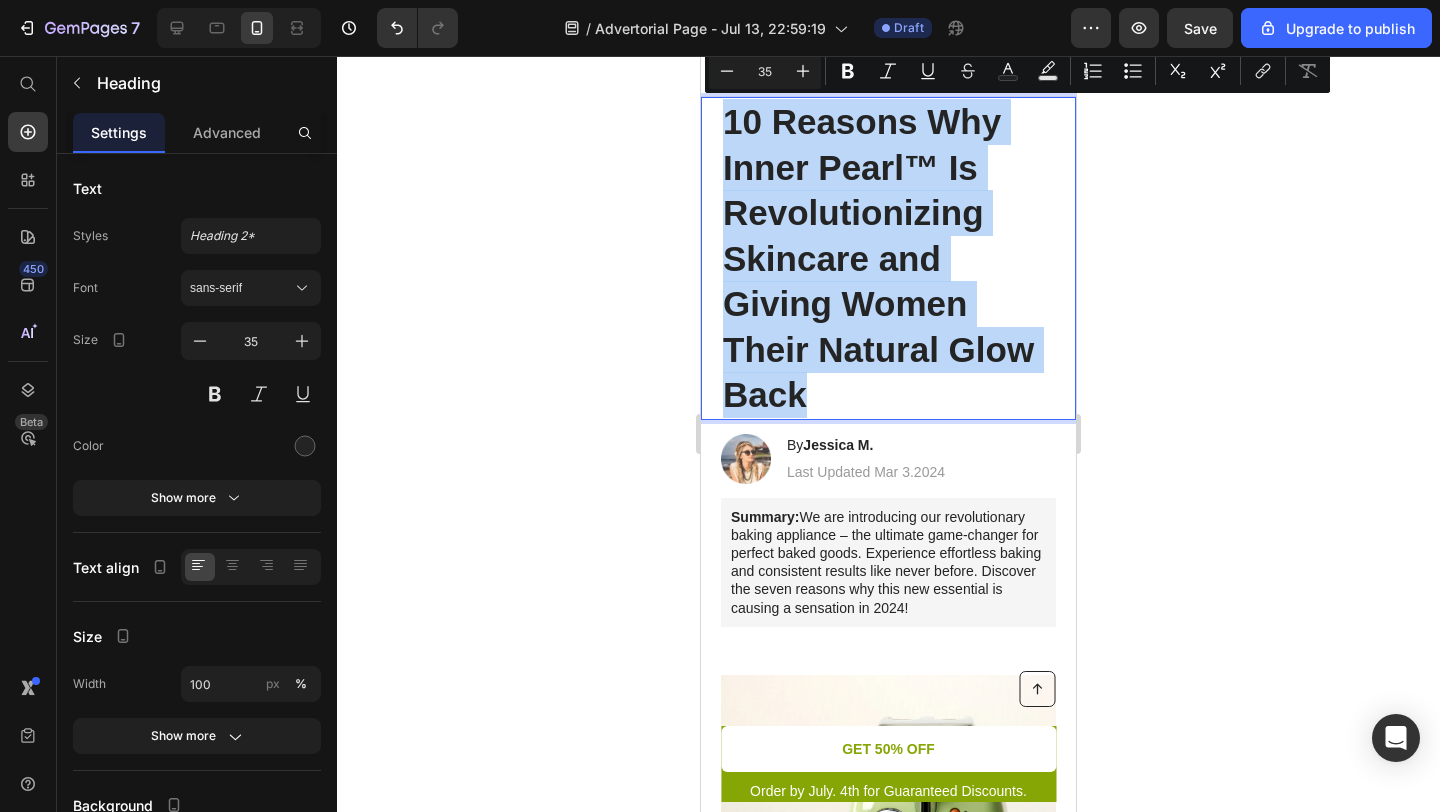 drag, startPoint x: 827, startPoint y: 400, endPoint x: 689, endPoint y: 61, distance: 366.0123 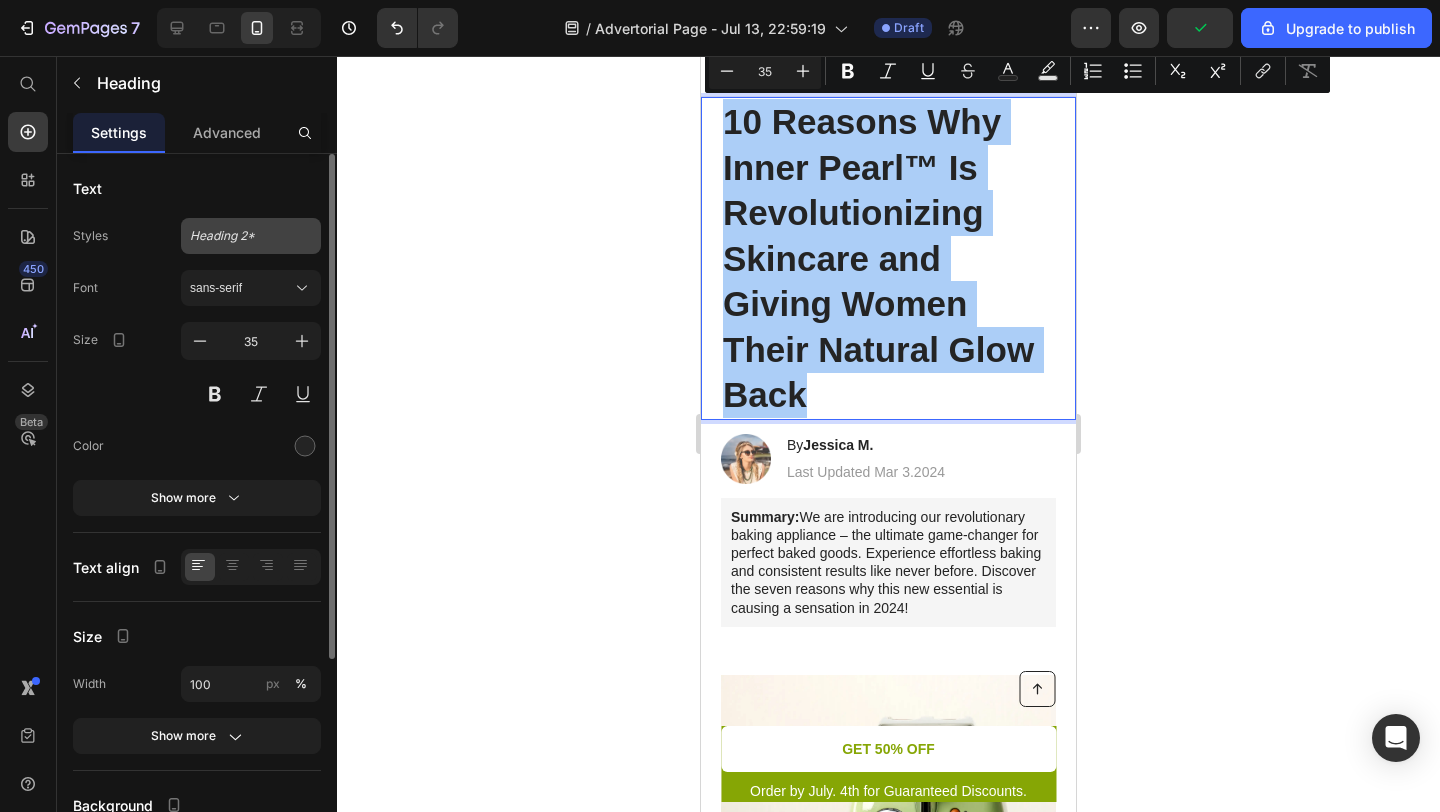 click on "Heading 2*" at bounding box center (239, 236) 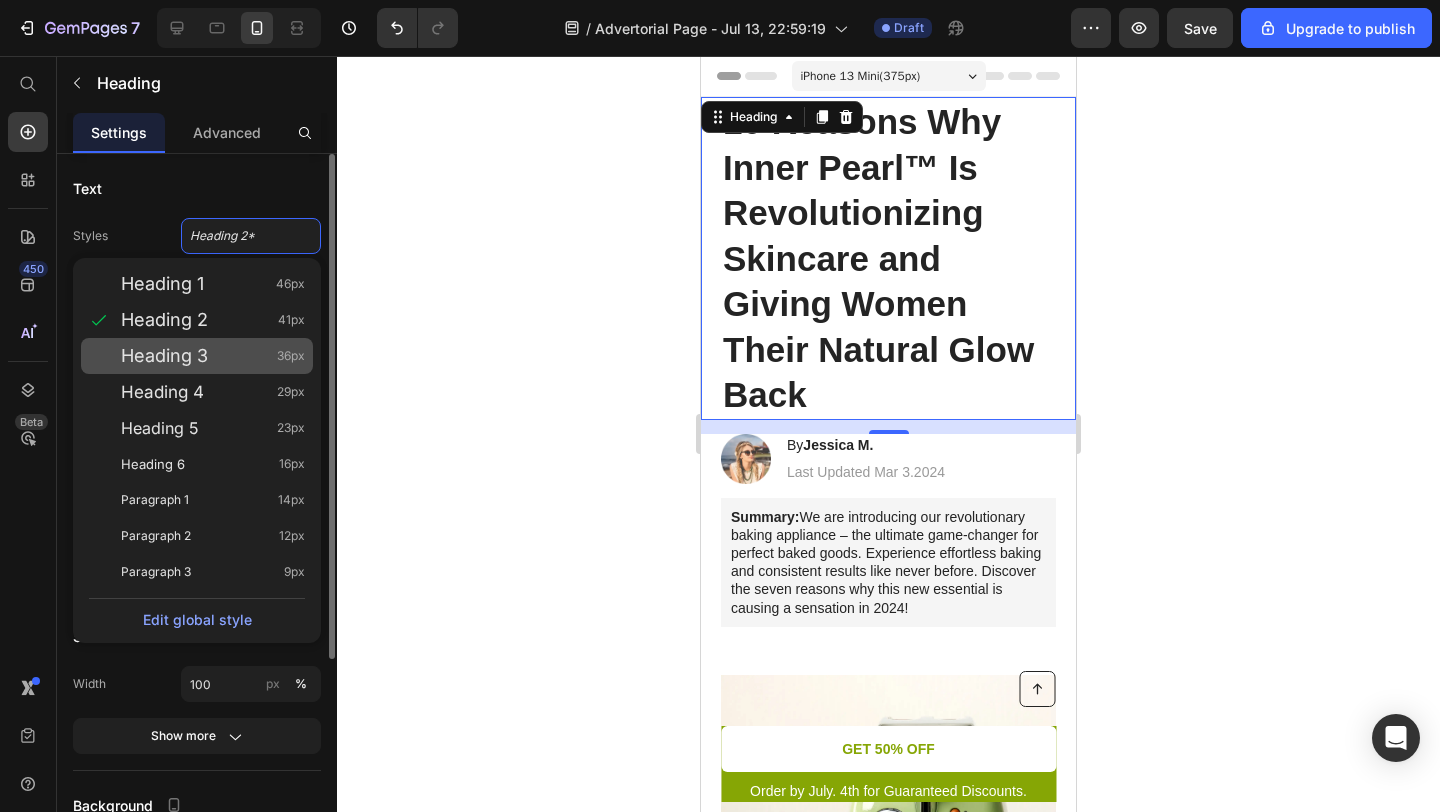 click on "Heading 3" at bounding box center [164, 356] 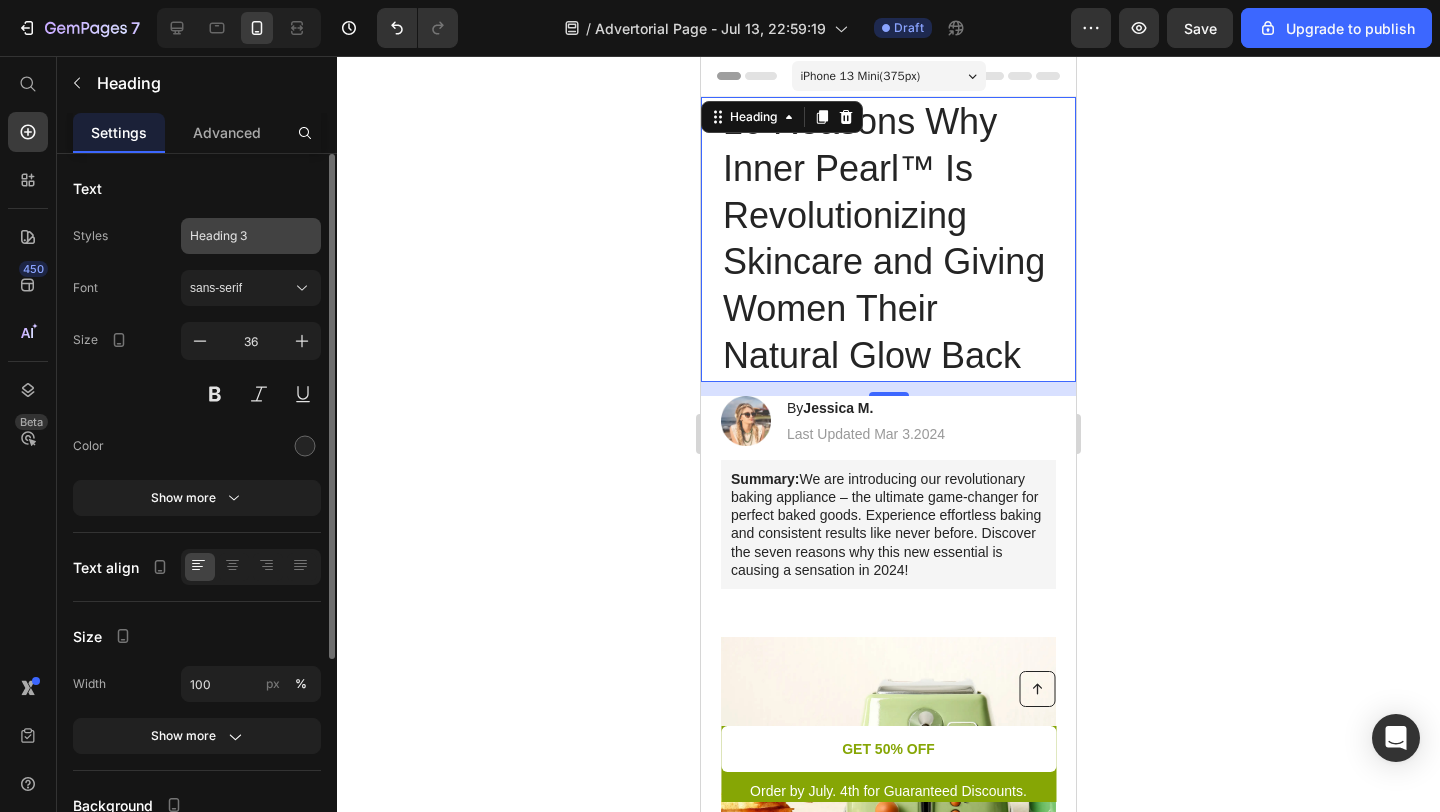 click on "Heading 3" at bounding box center [239, 236] 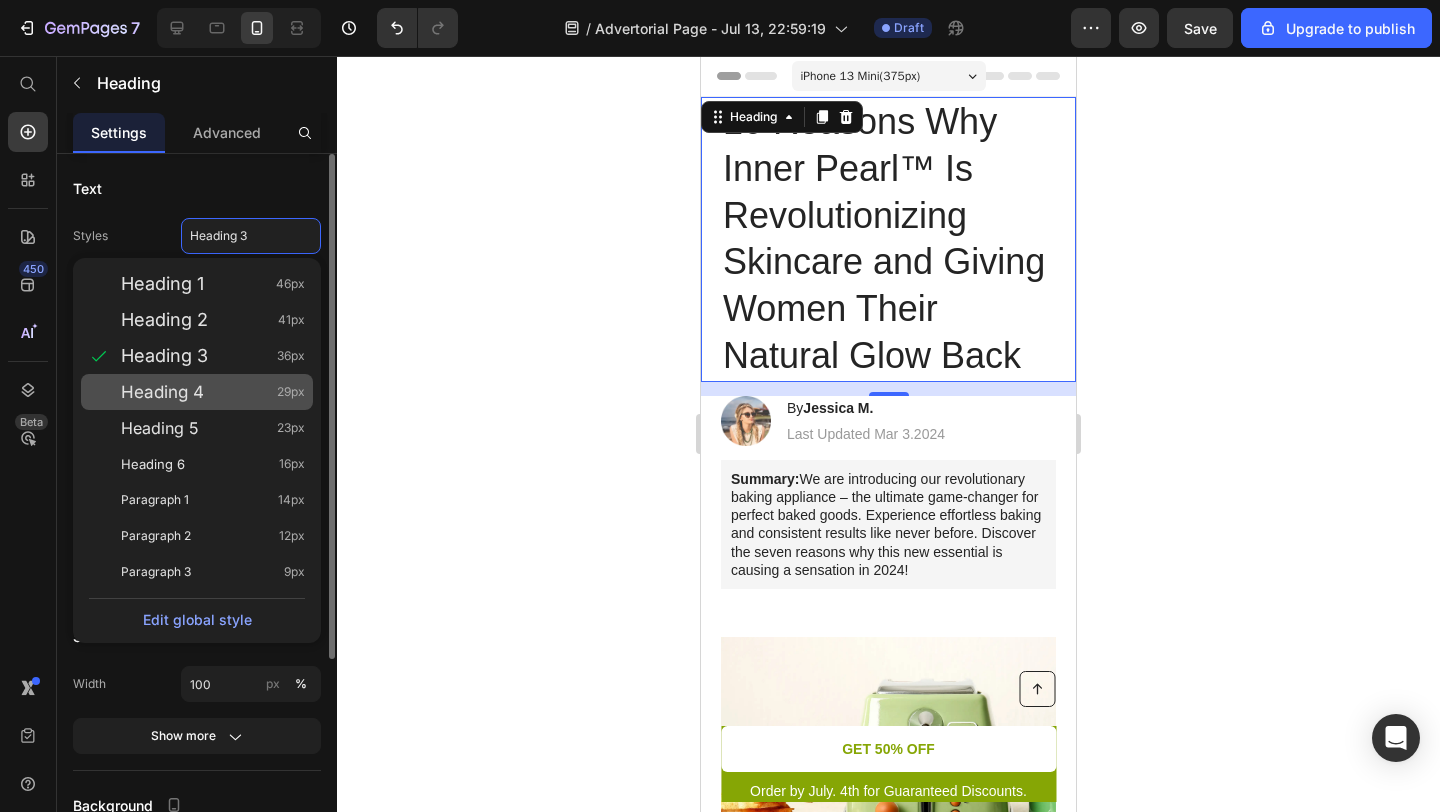 click on "Heading 4 29px" at bounding box center (213, 392) 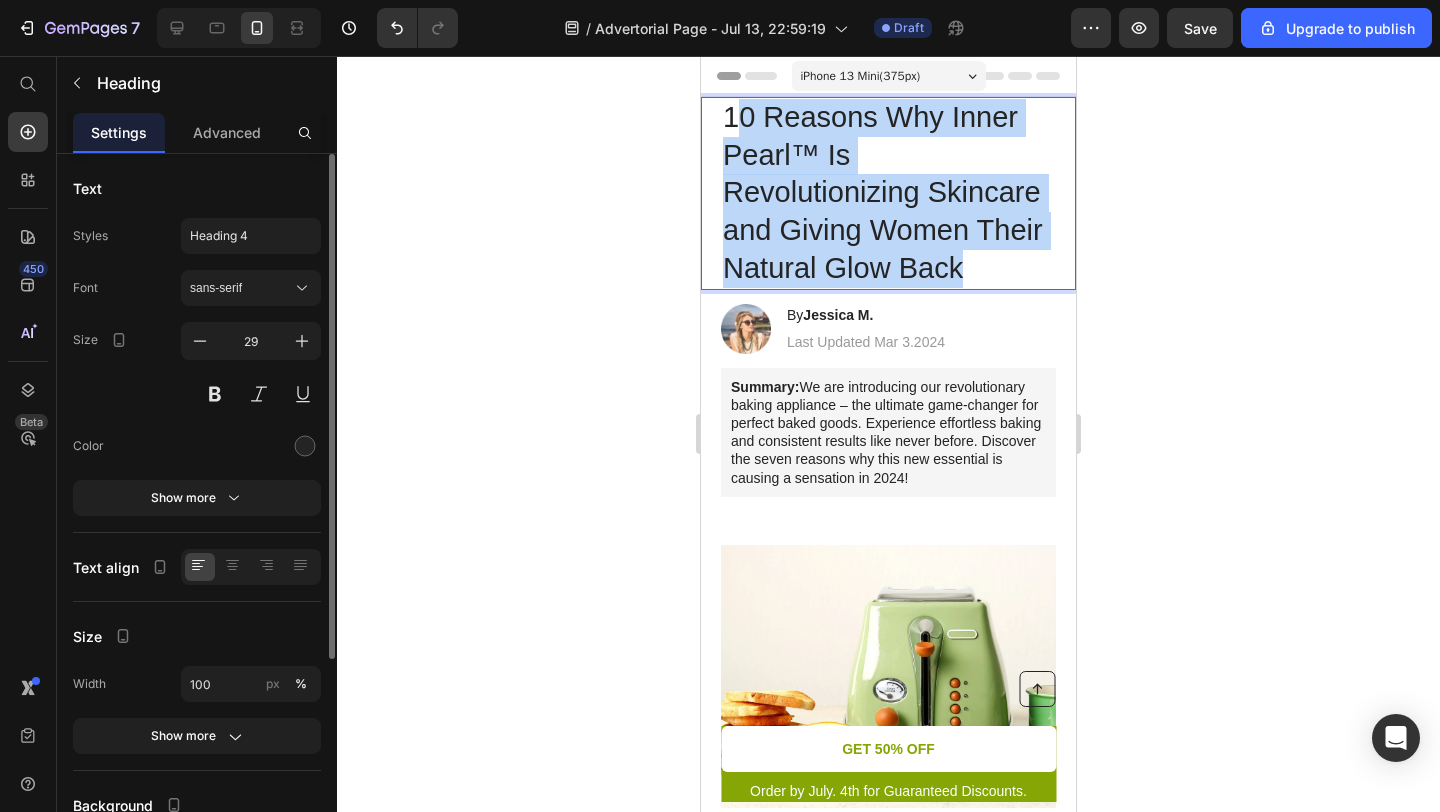 drag, startPoint x: 981, startPoint y: 267, endPoint x: 742, endPoint y: 105, distance: 288.72998 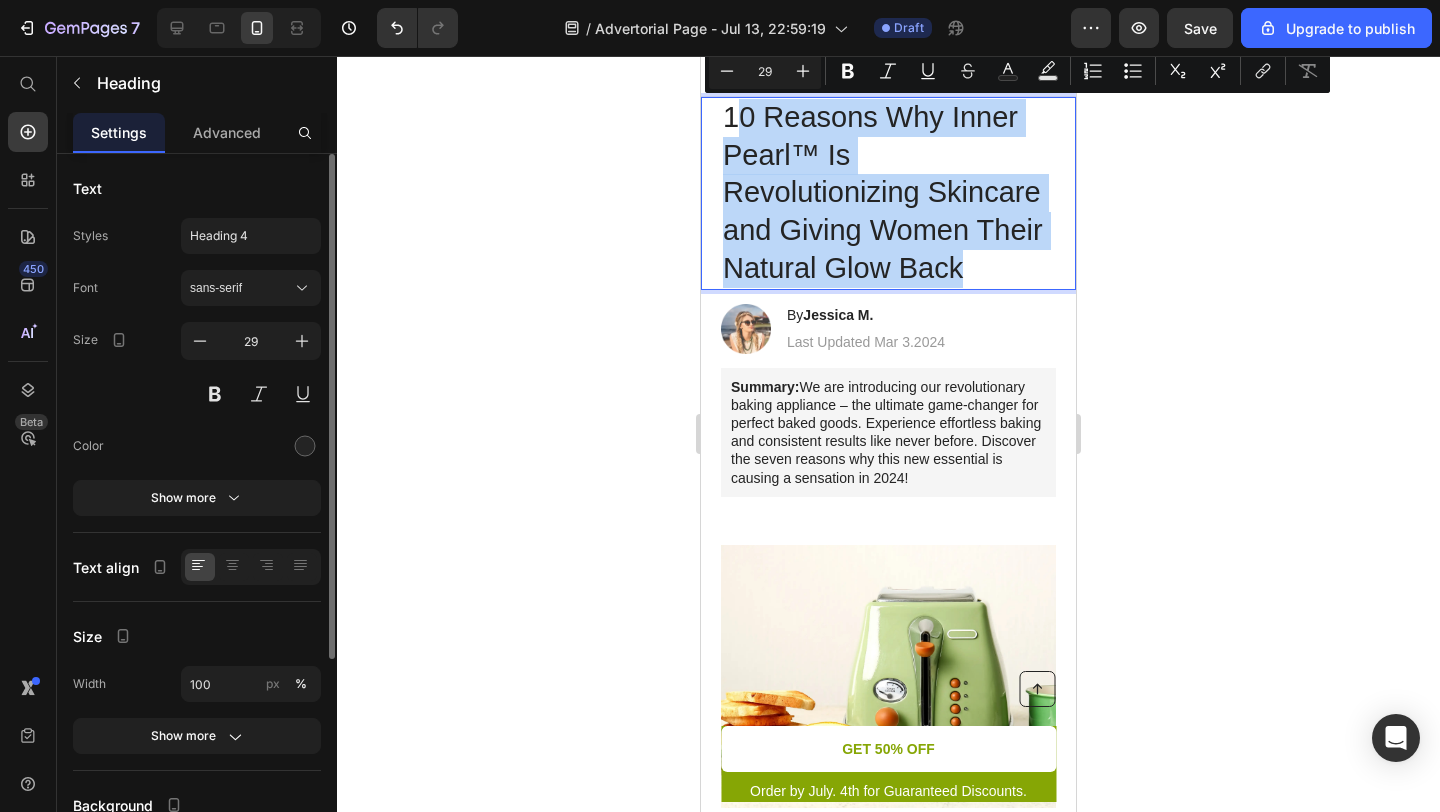 click on "10 Reasons Why Inner Pearl™ Is Revolutionizing Skincare and Giving Women Their Natural Glow Back" at bounding box center [888, 193] 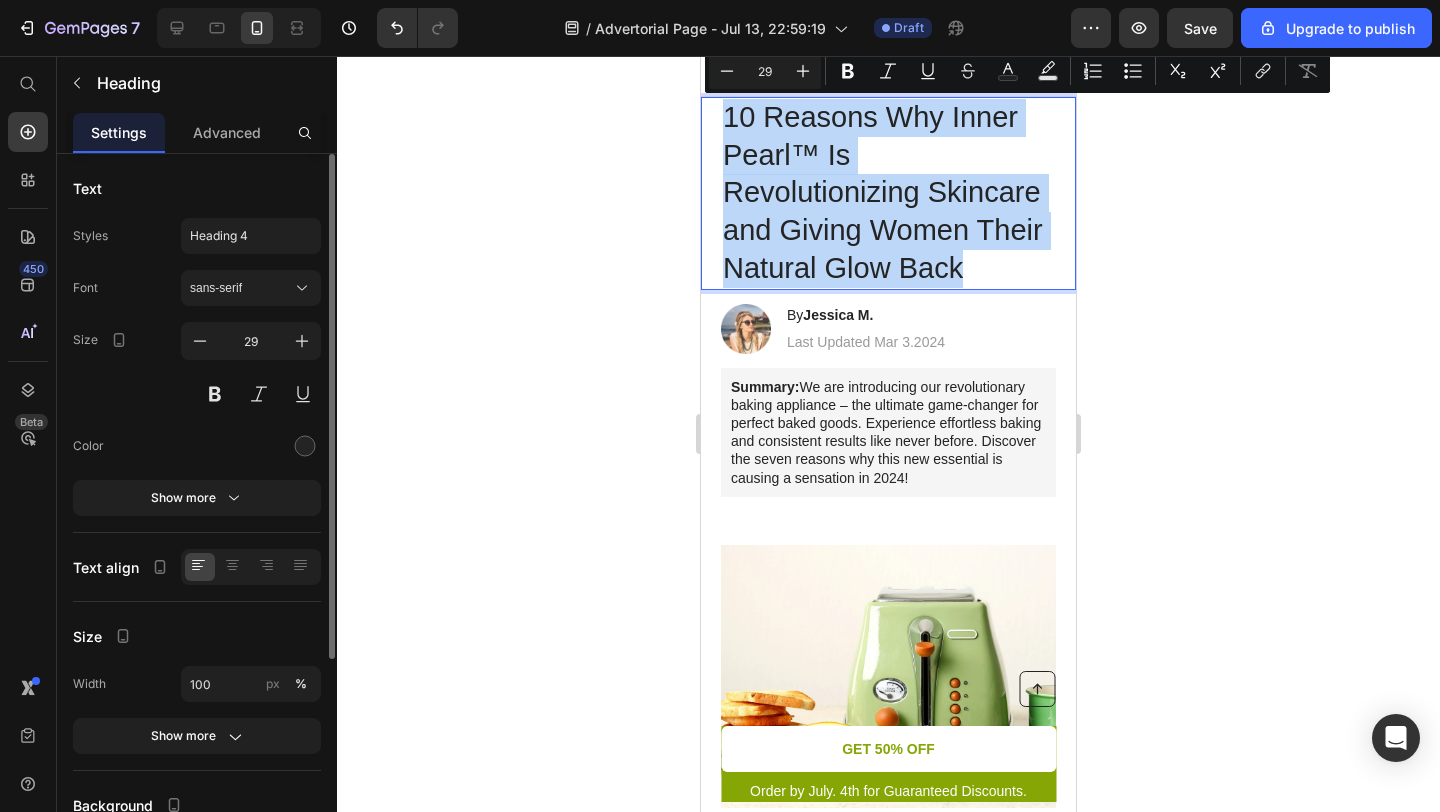 drag, startPoint x: 721, startPoint y: 110, endPoint x: 1029, endPoint y: 277, distance: 350.36124 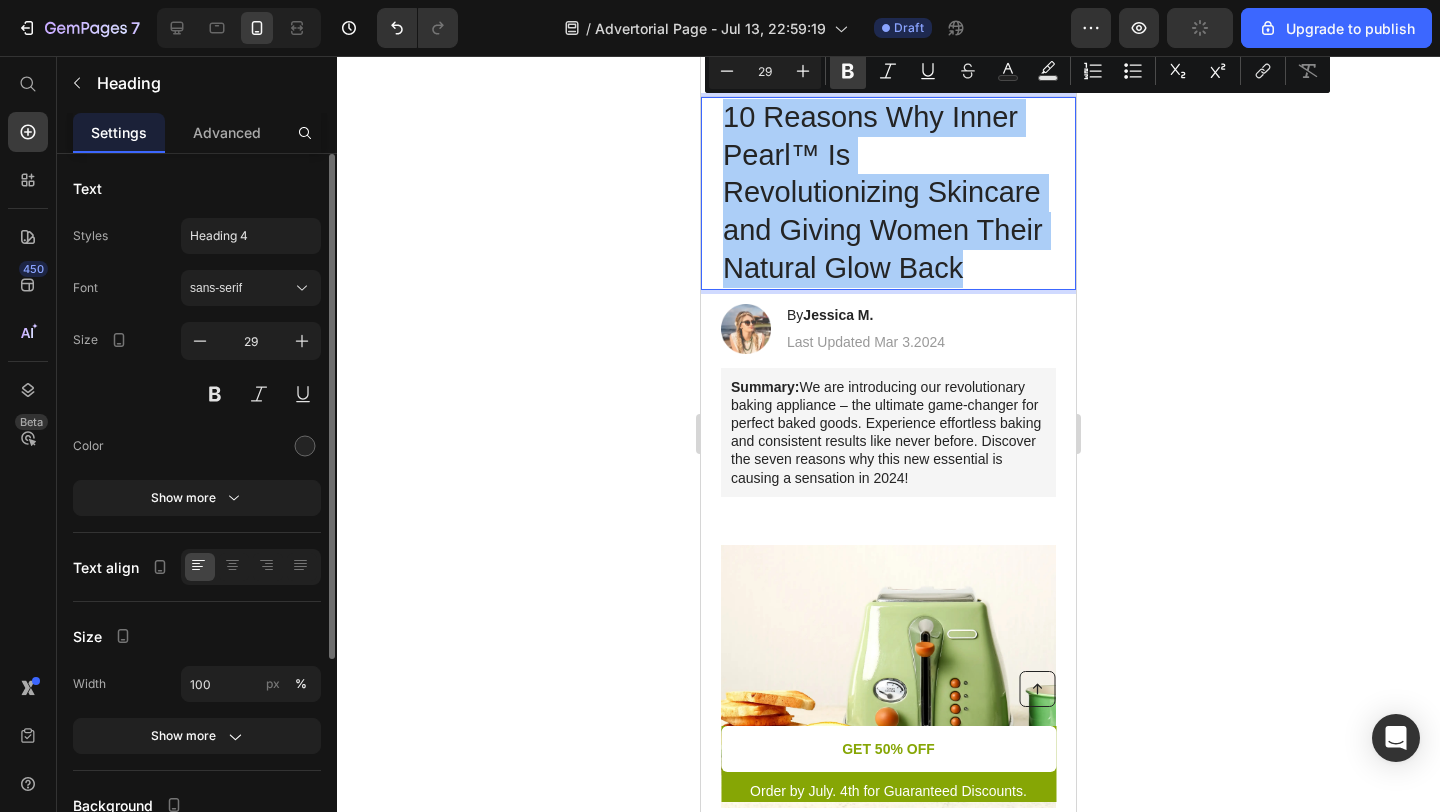 click on "Bold" at bounding box center (848, 71) 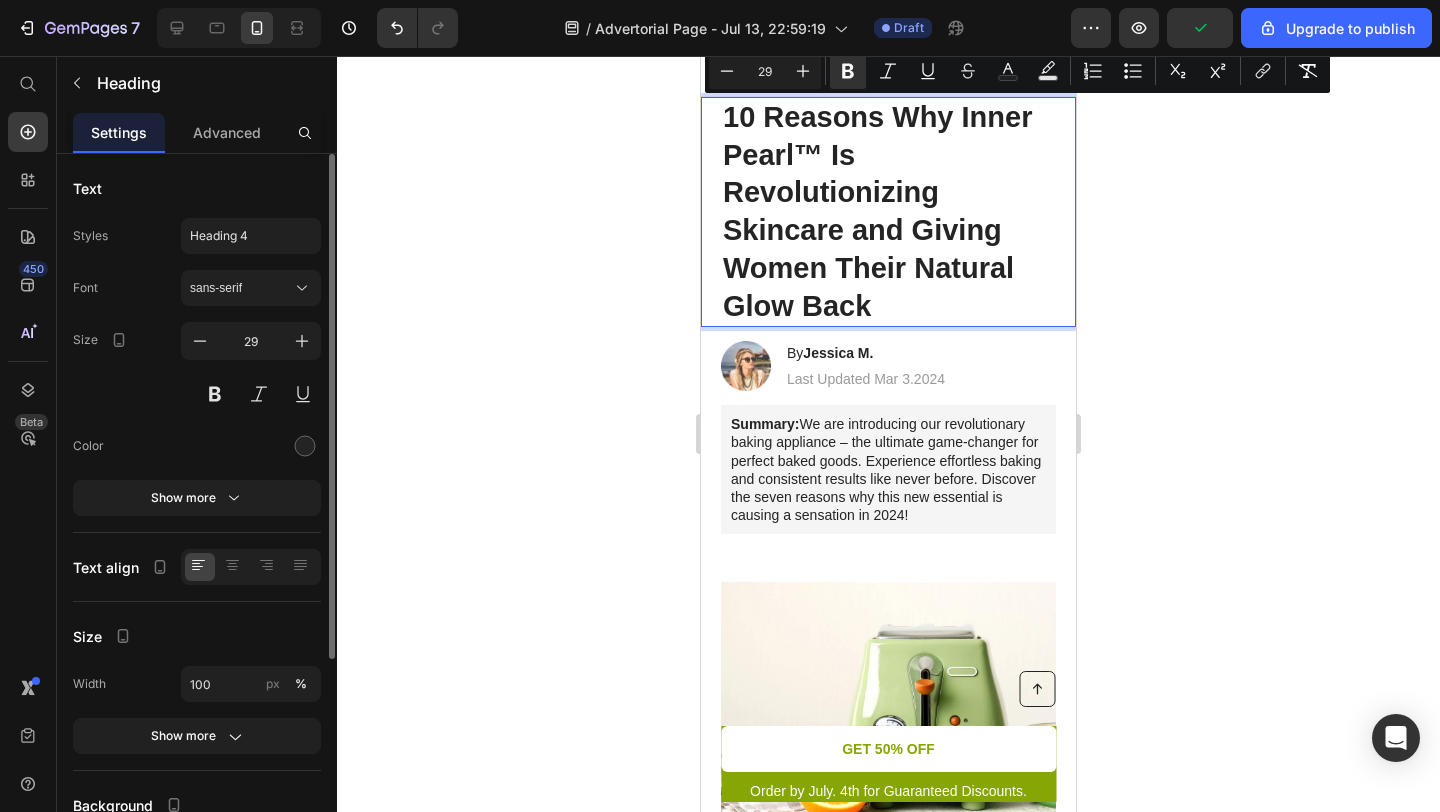 click on "10 Reasons Why Inner Pearl™ Is Revolutionizing Skincare and Giving Women Their Natural Glow Back" at bounding box center [888, 212] 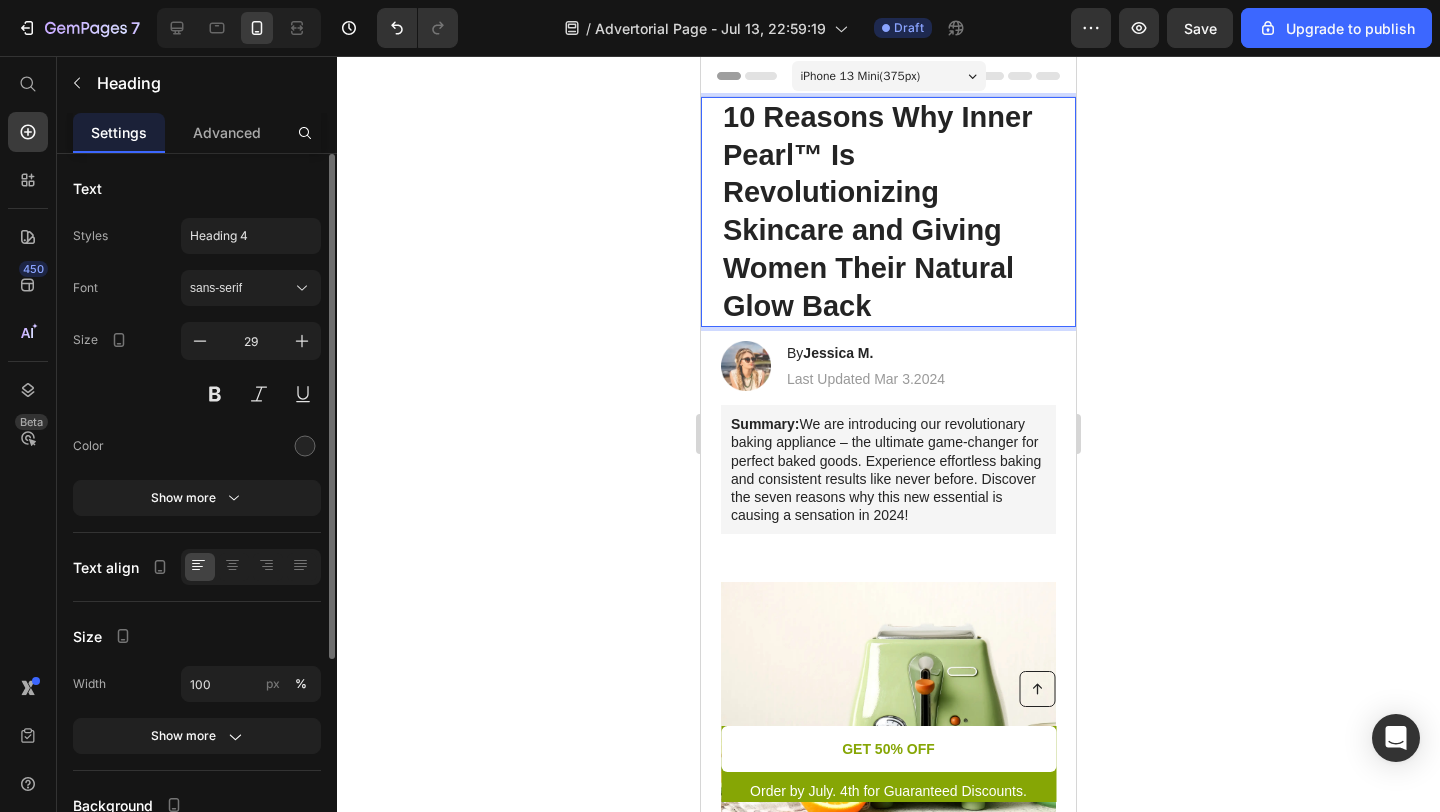 click on "10 Reasons Why Inner Pearl™ Is Revolutionizing Skincare and Giving Women Their Natural Glow Back" at bounding box center [877, 211] 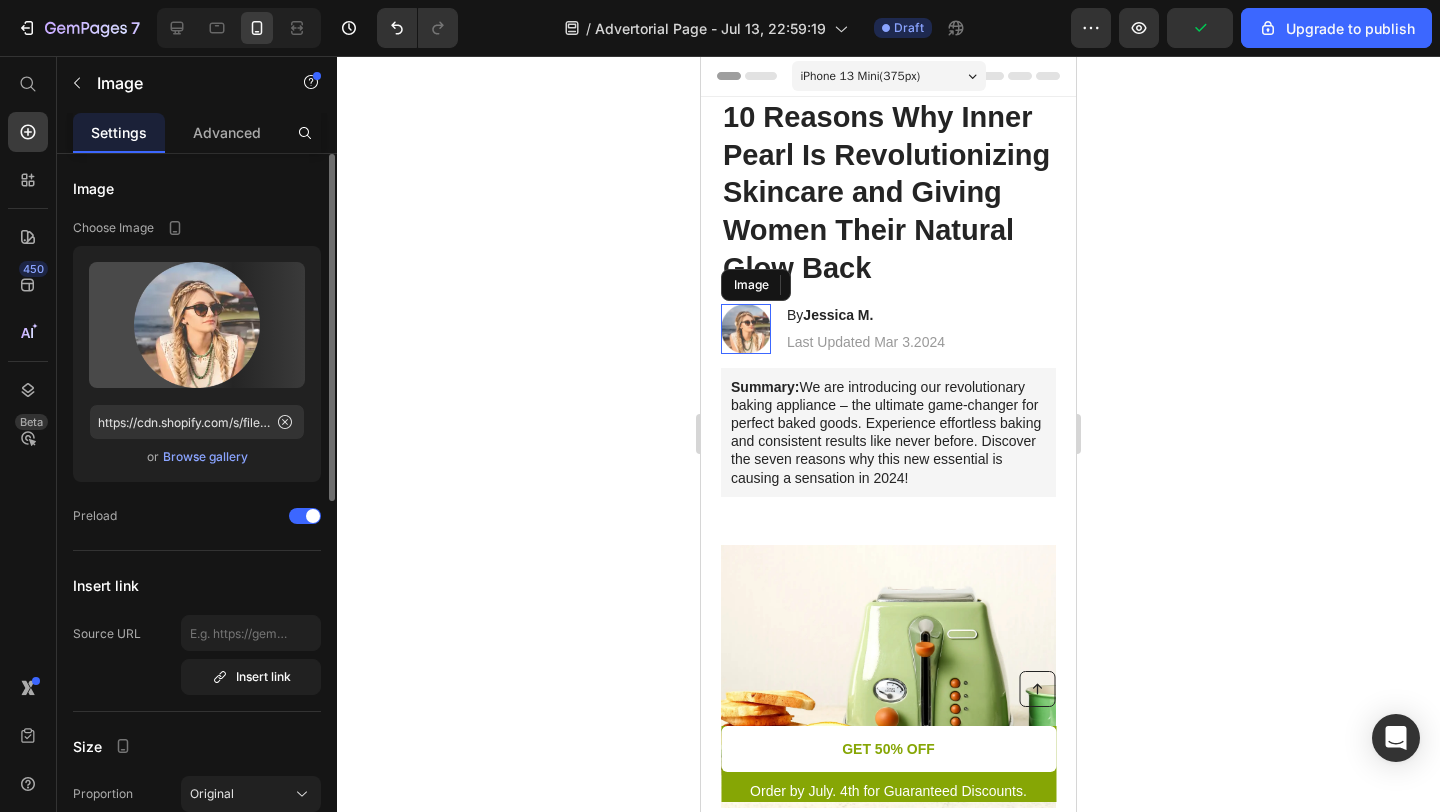 click at bounding box center (746, 329) 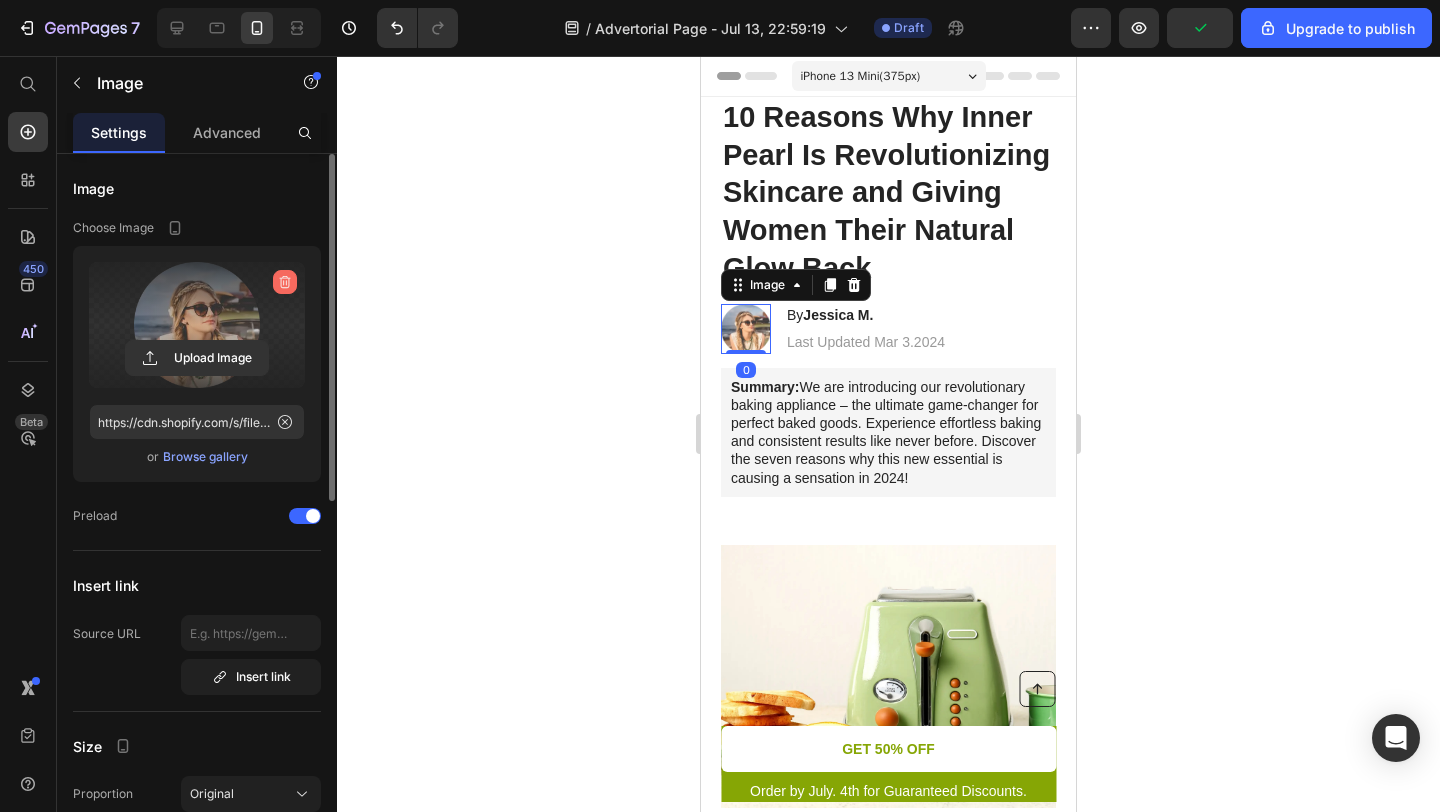 click at bounding box center (285, 282) 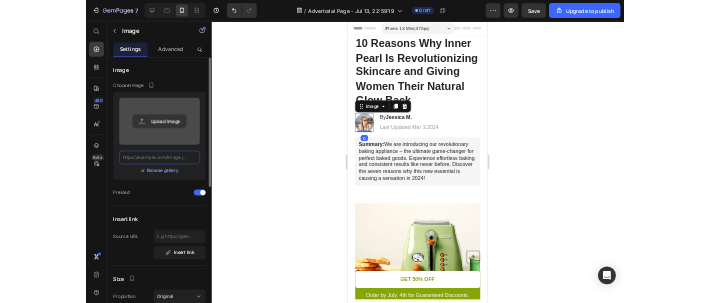 scroll, scrollTop: 0, scrollLeft: 0, axis: both 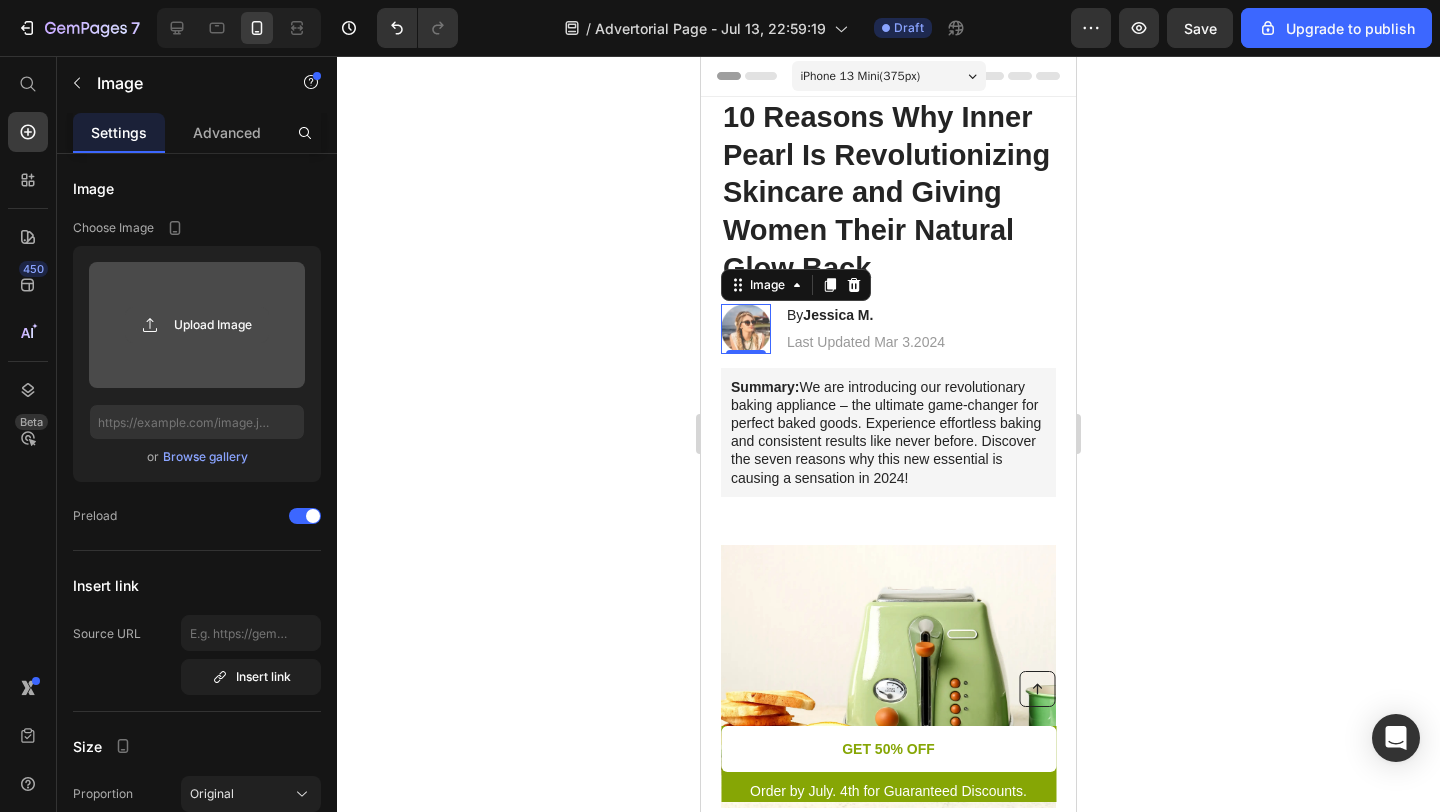 click 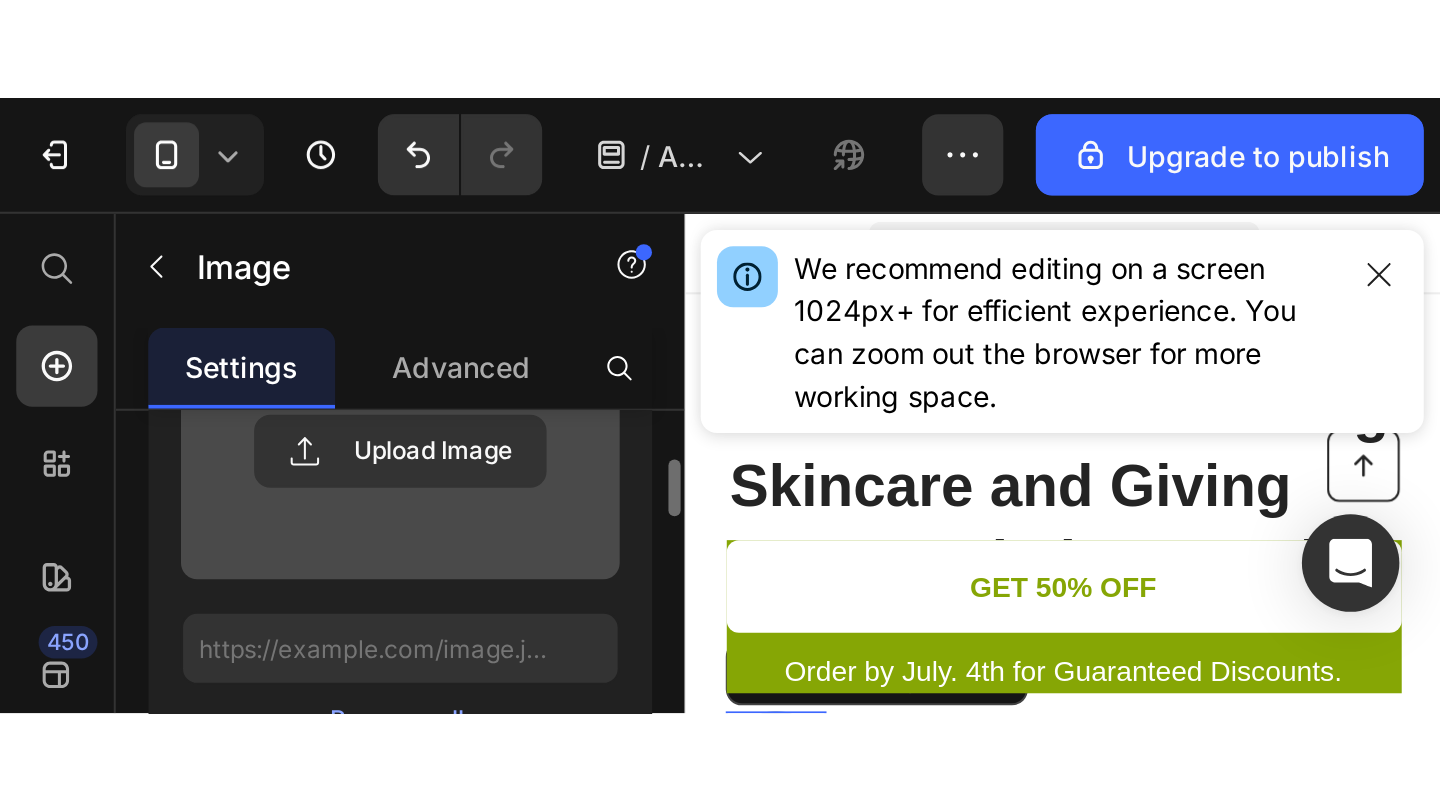 scroll, scrollTop: 149, scrollLeft: 0, axis: vertical 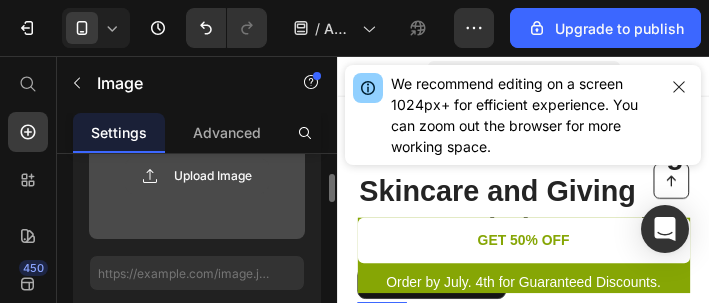 click 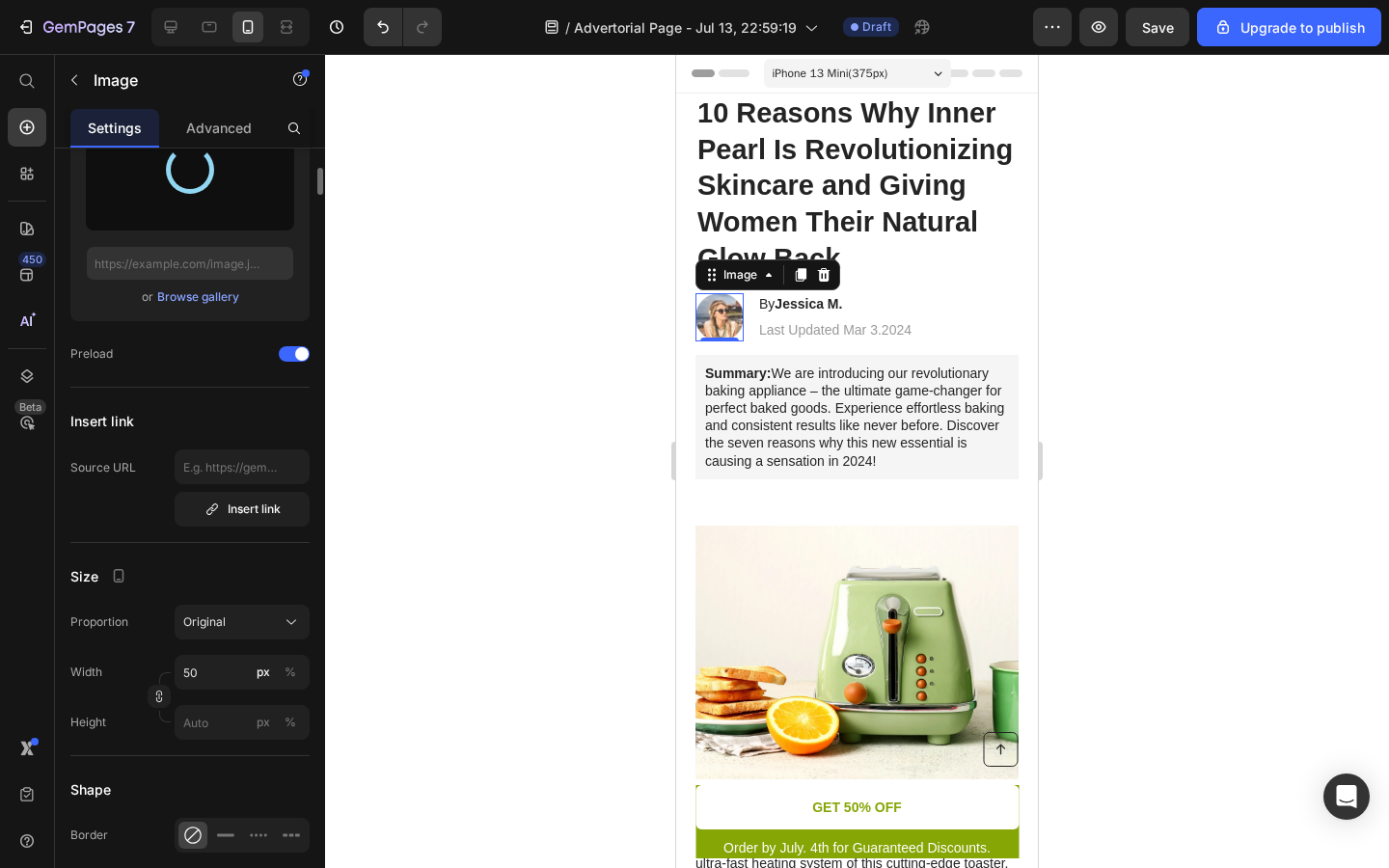 type on "https://cdn.shopify.com/s/files/1/0951/1931/1140/files/gempages_572853556005045063-8308d378-f514-4ce4-820b-840b8fab6ed7.webp" 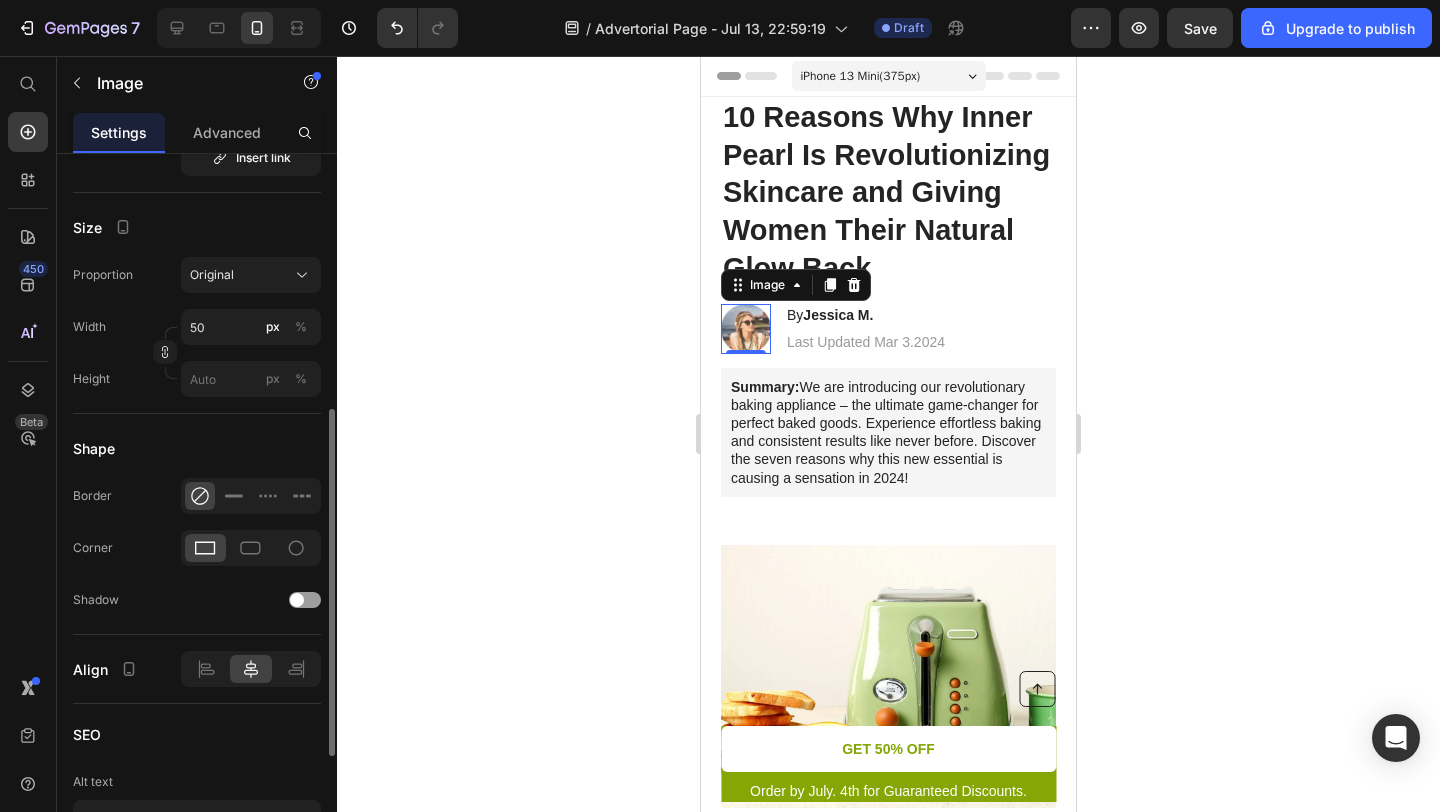 scroll, scrollTop: 521, scrollLeft: 0, axis: vertical 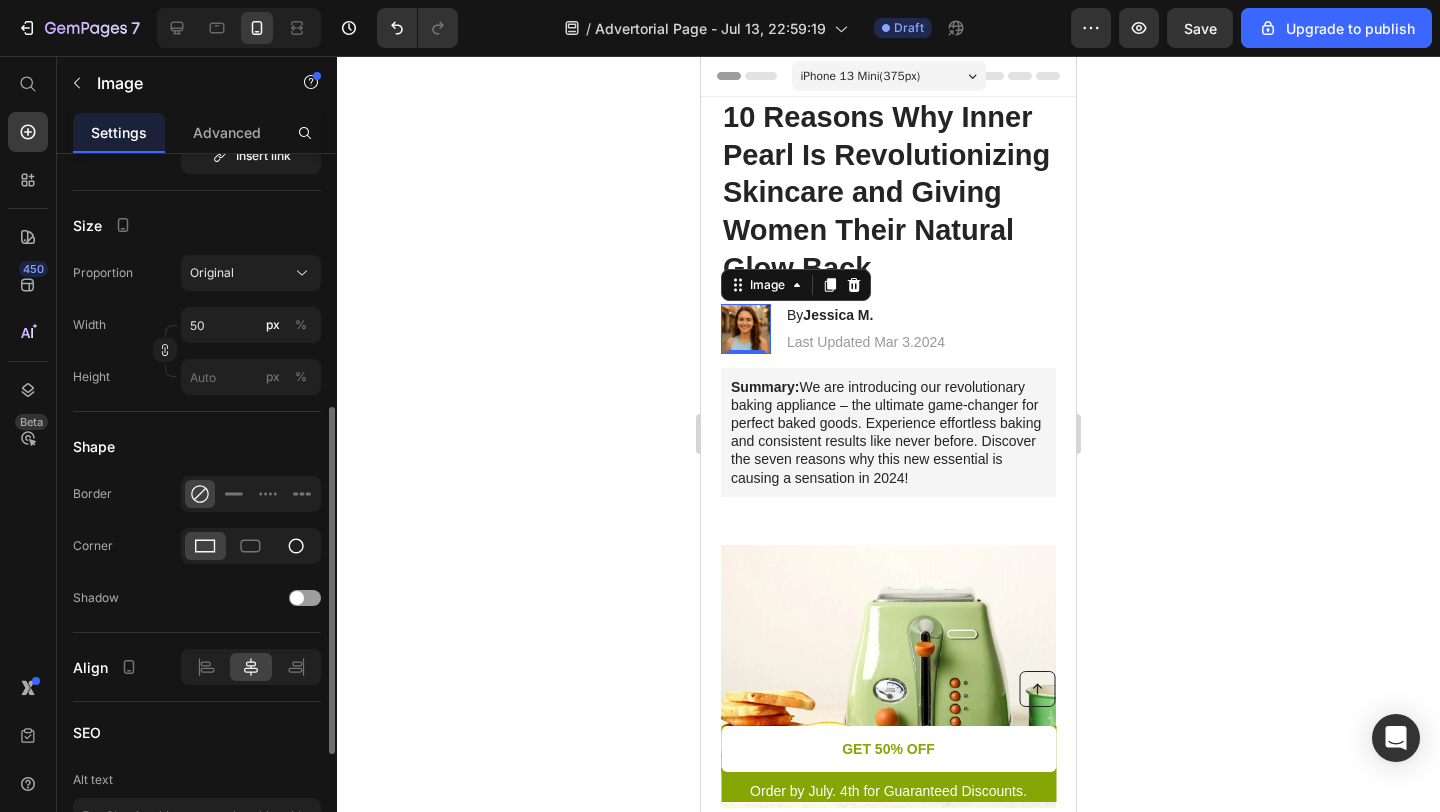 click 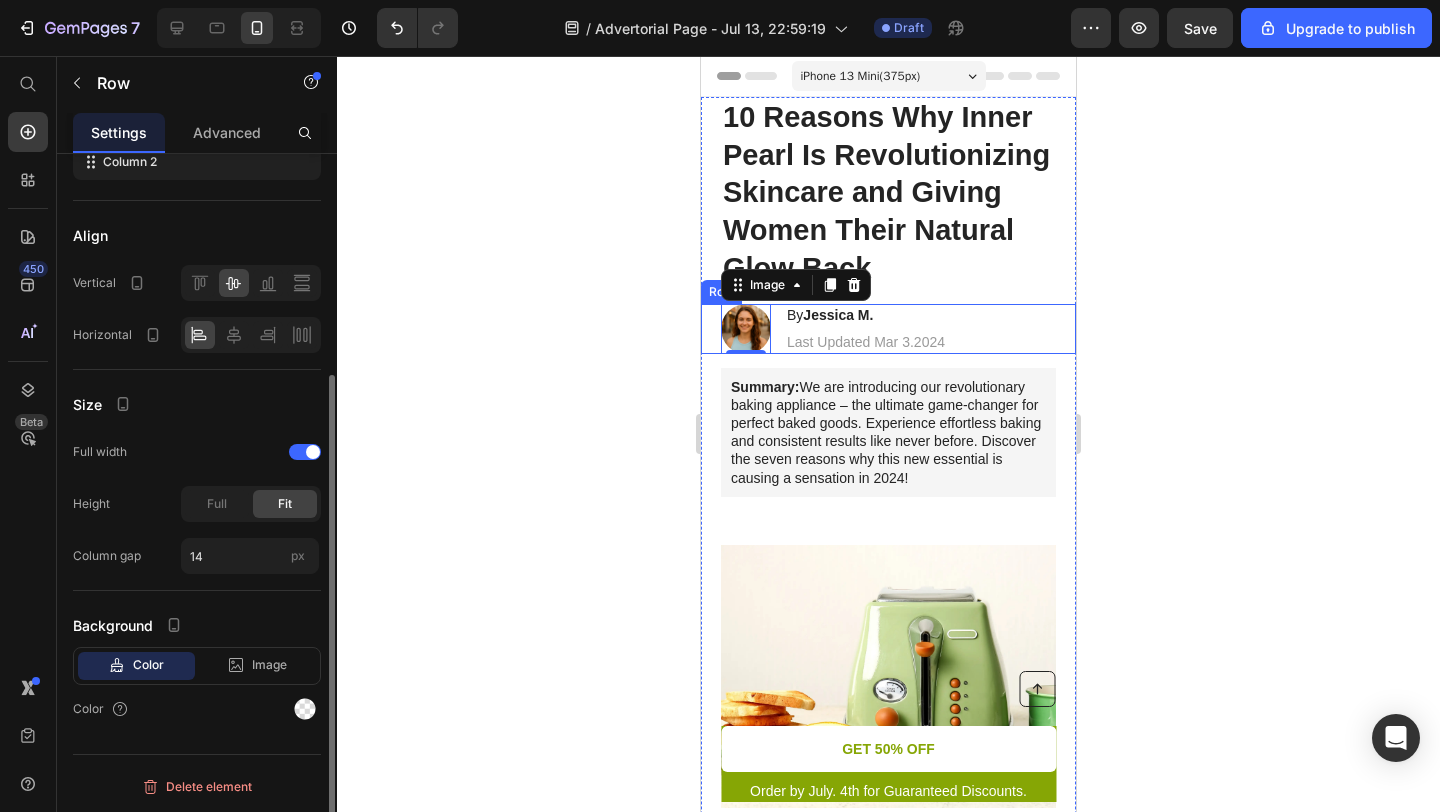 click on "Image   0 By  Jessica M. Heading Last Updated Mar 3.2024 Text Block Row" at bounding box center (888, 329) 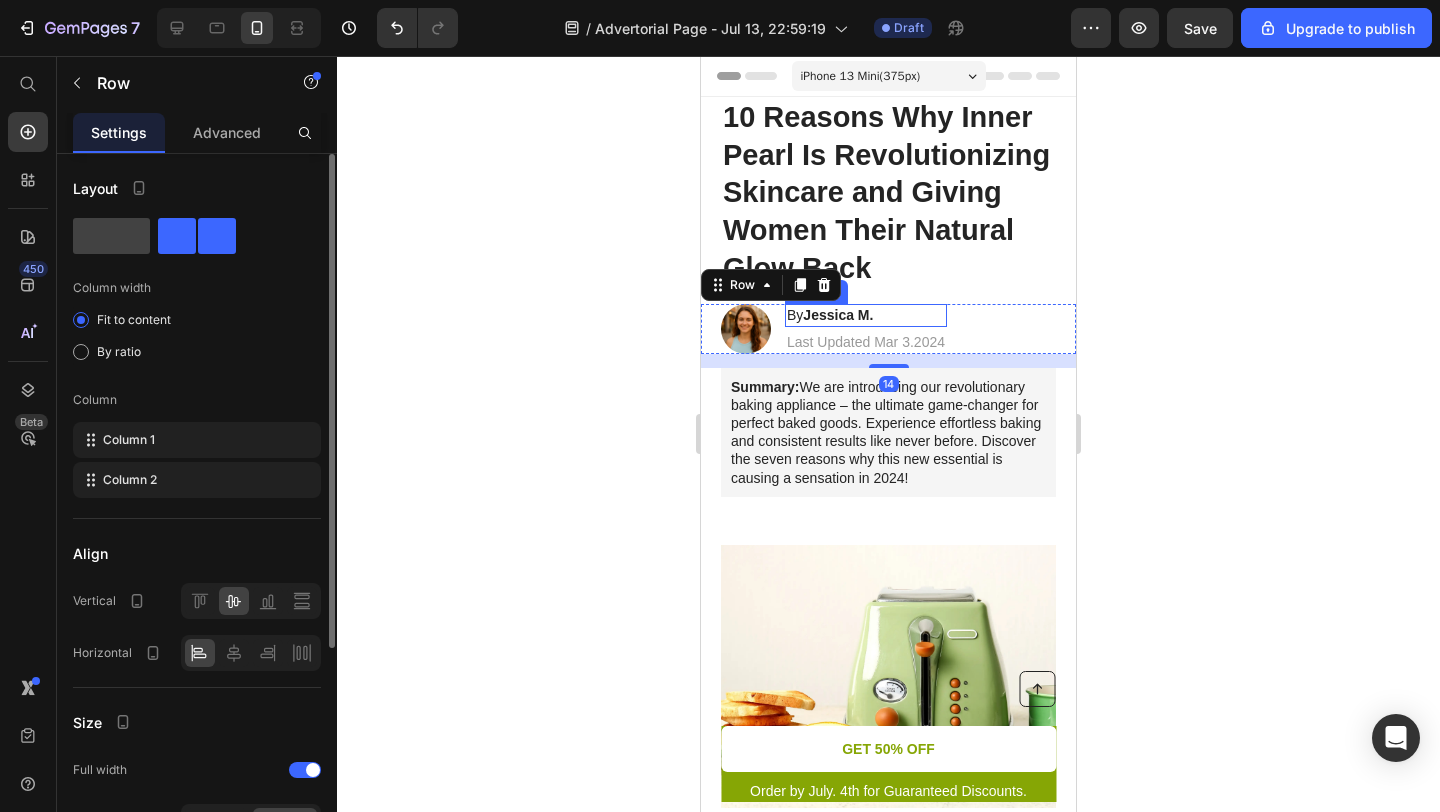click on "By  Jessica M." at bounding box center [866, 315] 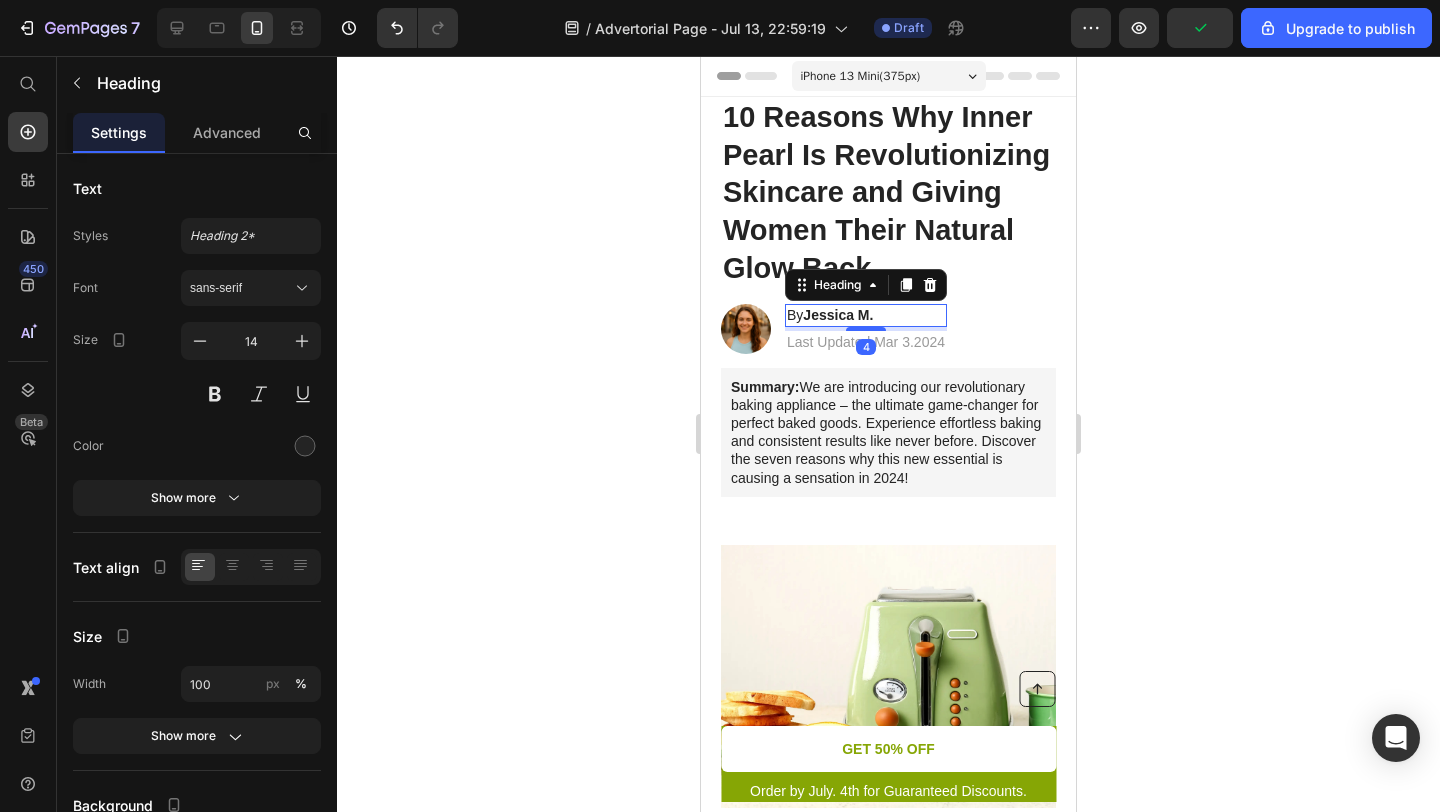 click on "By  Jessica M." at bounding box center [866, 315] 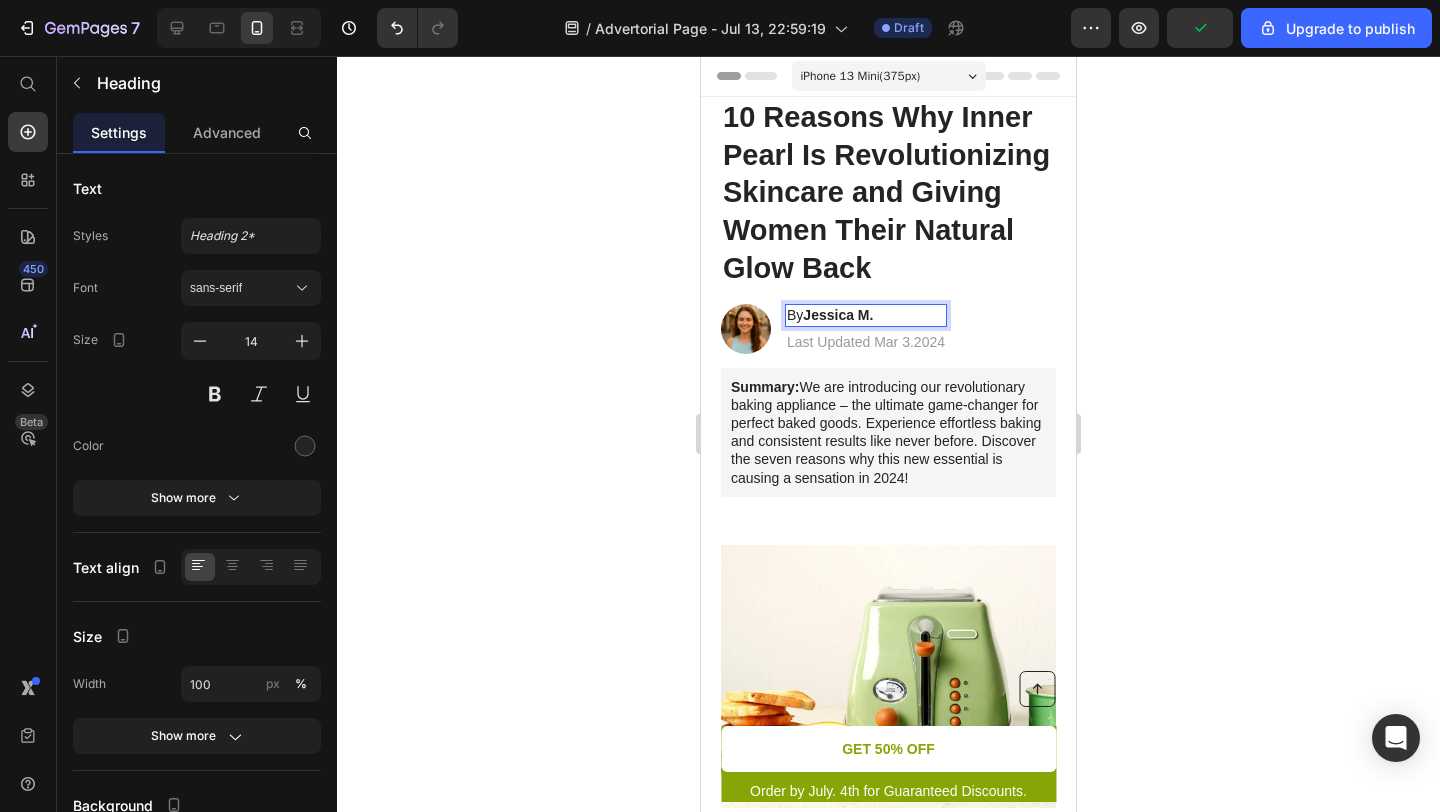 click on "By  Jessica M." at bounding box center [866, 315] 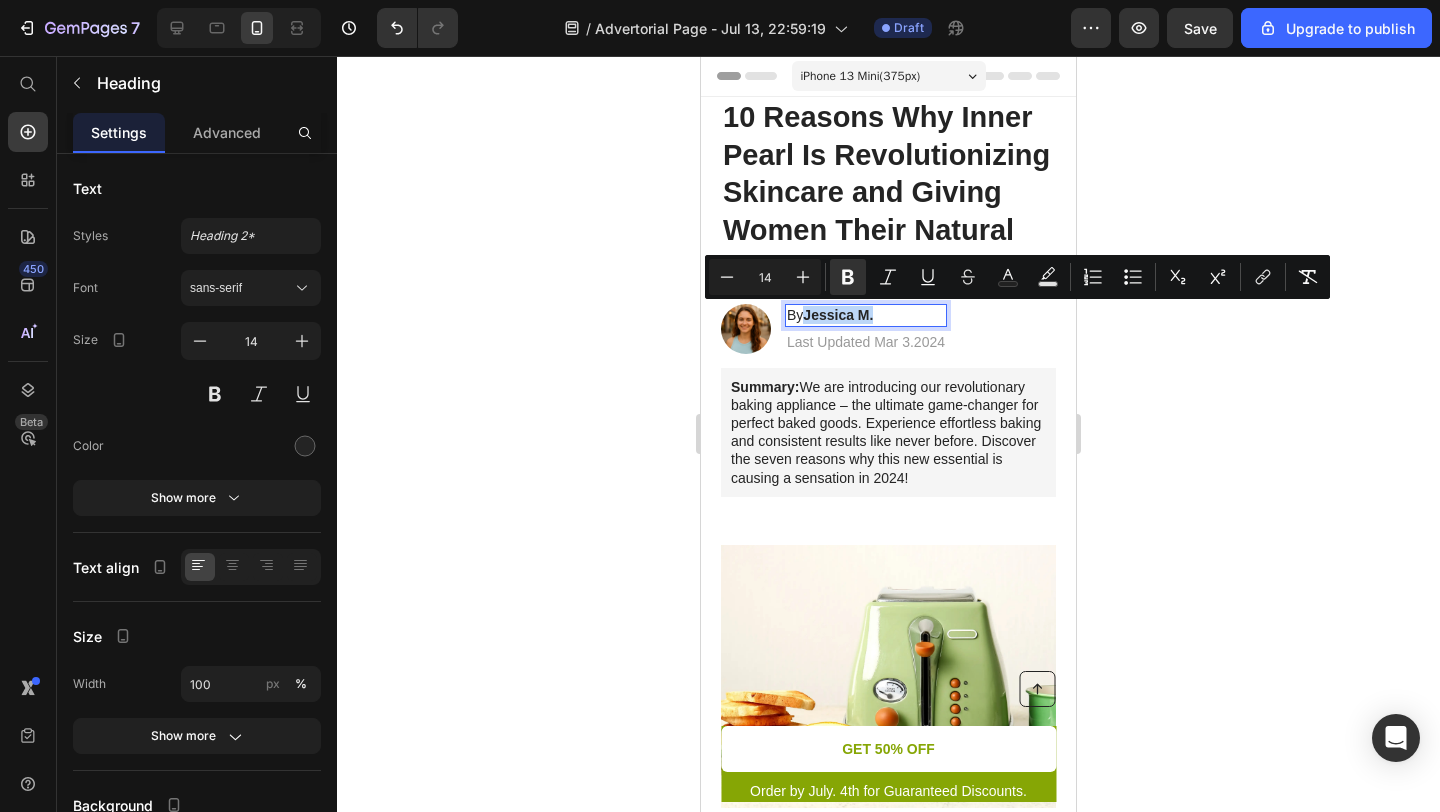 drag, startPoint x: 882, startPoint y: 320, endPoint x: 810, endPoint y: 323, distance: 72.06247 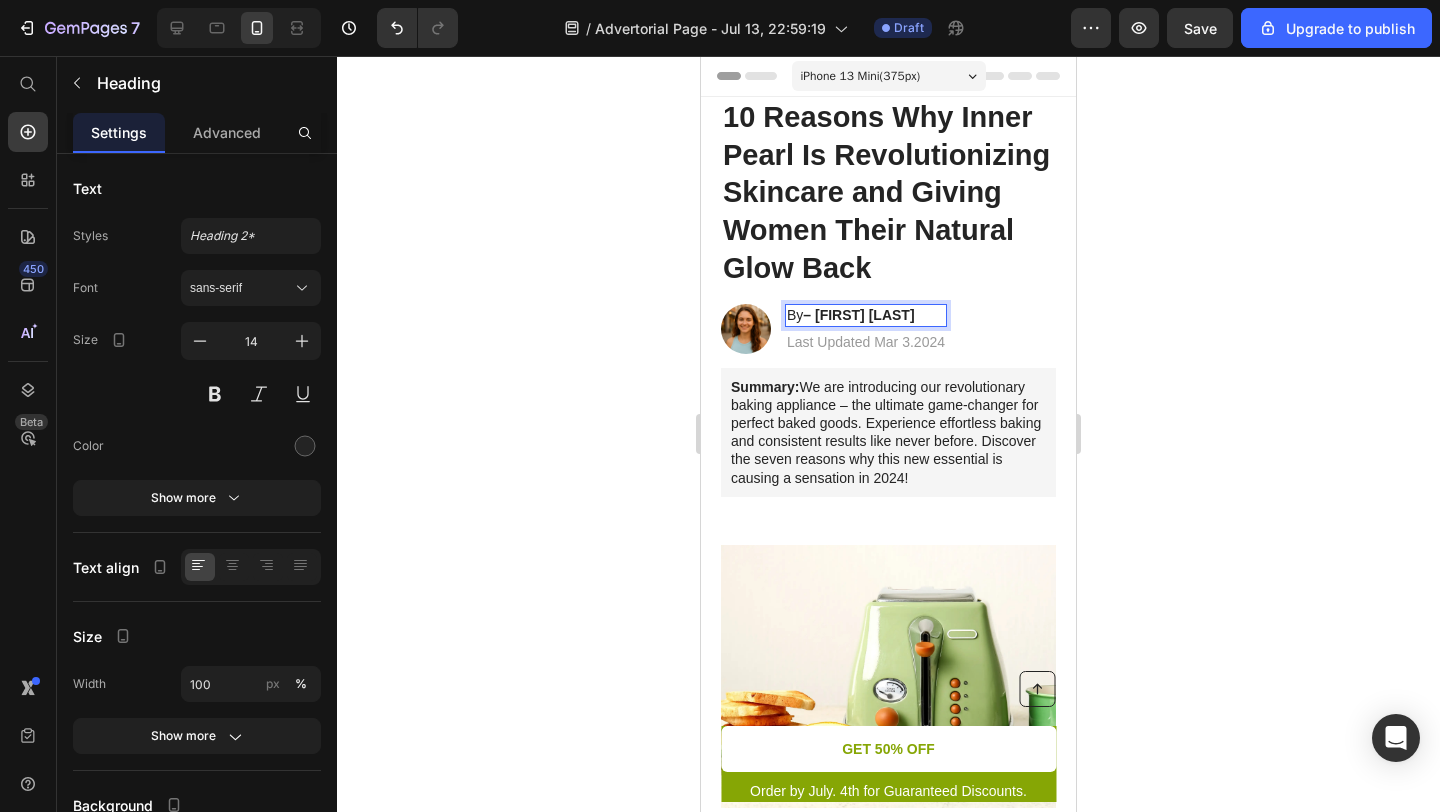 click on "– [FIRST] [LAST]" at bounding box center (858, 315) 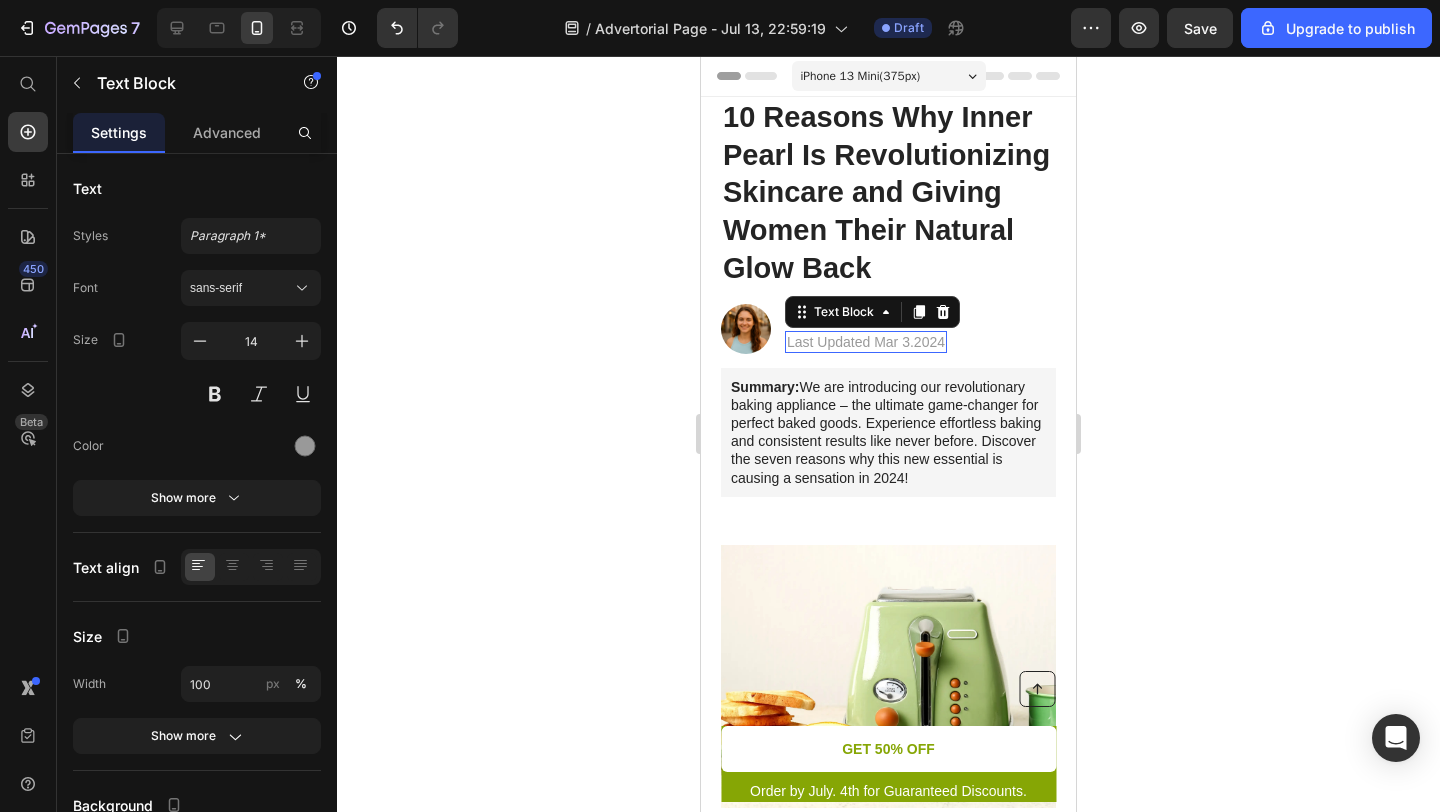 click on "Last Updated Mar 3.2024" at bounding box center [866, 342] 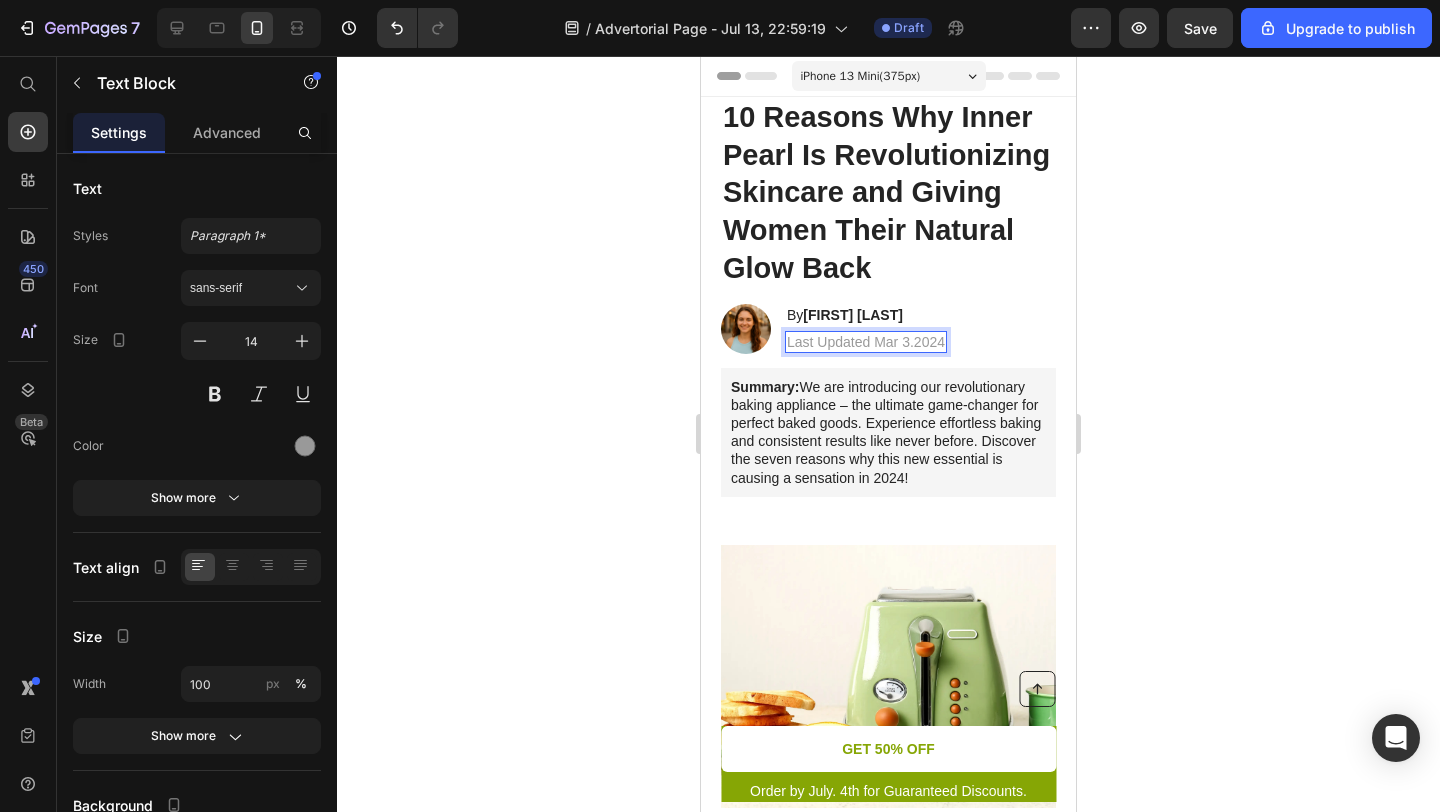click on "Last Updated Mar 3.2024" at bounding box center [866, 342] 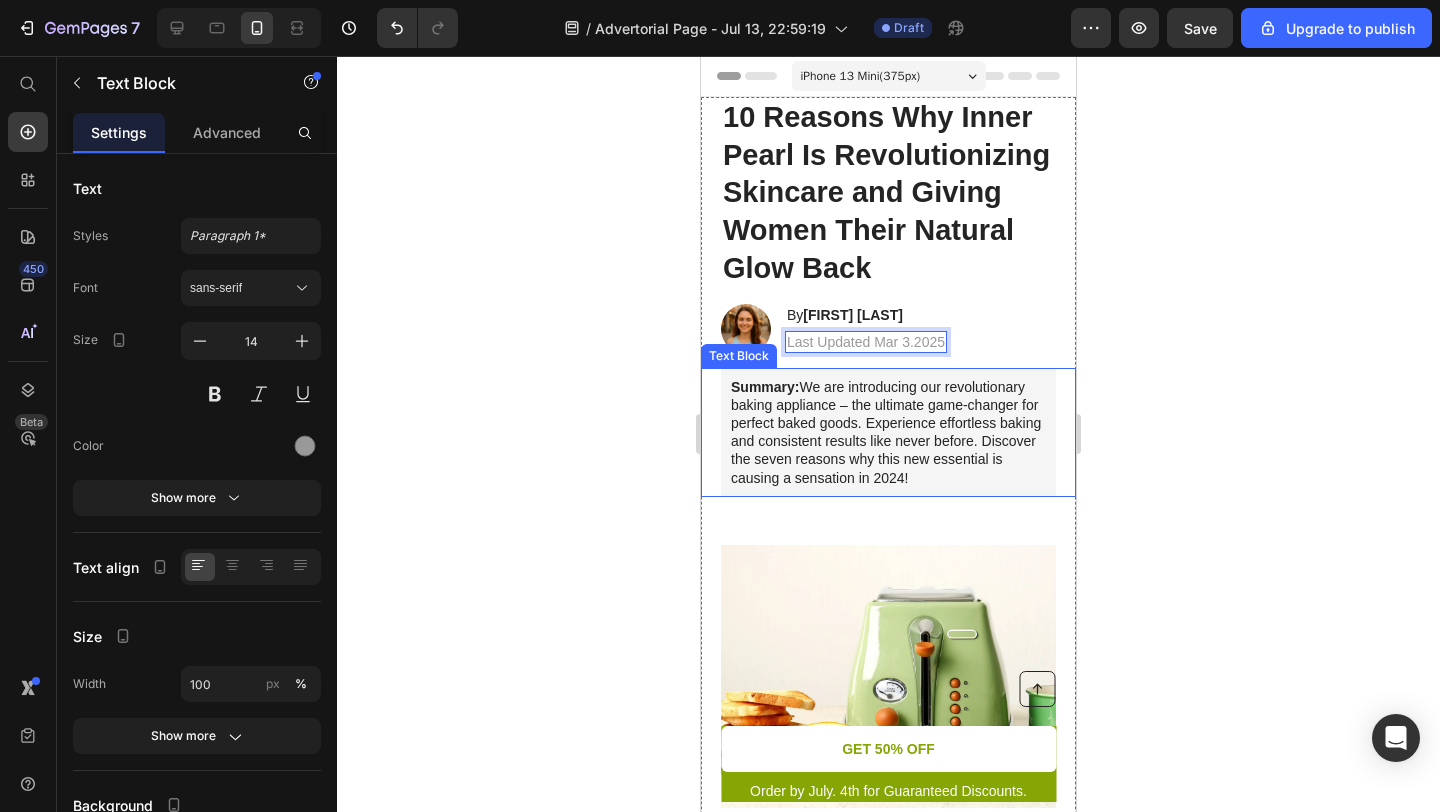 click on "Summary:  We are introducing our revolutionary baking appliance – the ultimate game-changer for perfect baked goods. Experience effortless baking and consistent results like never before. Discover the seven reasons why this new essential is causing a sensation in 2024!" at bounding box center [888, 432] 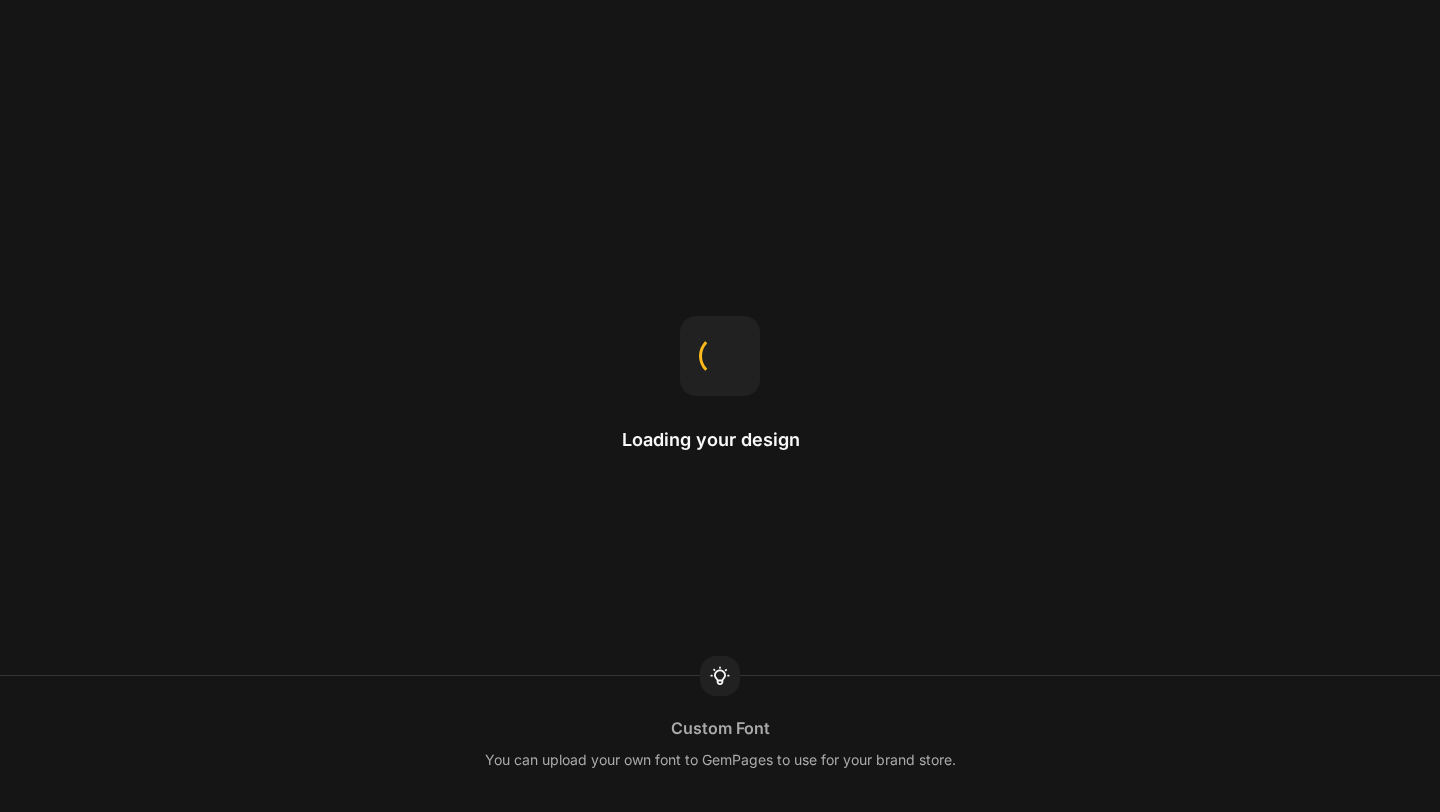 scroll, scrollTop: 0, scrollLeft: 0, axis: both 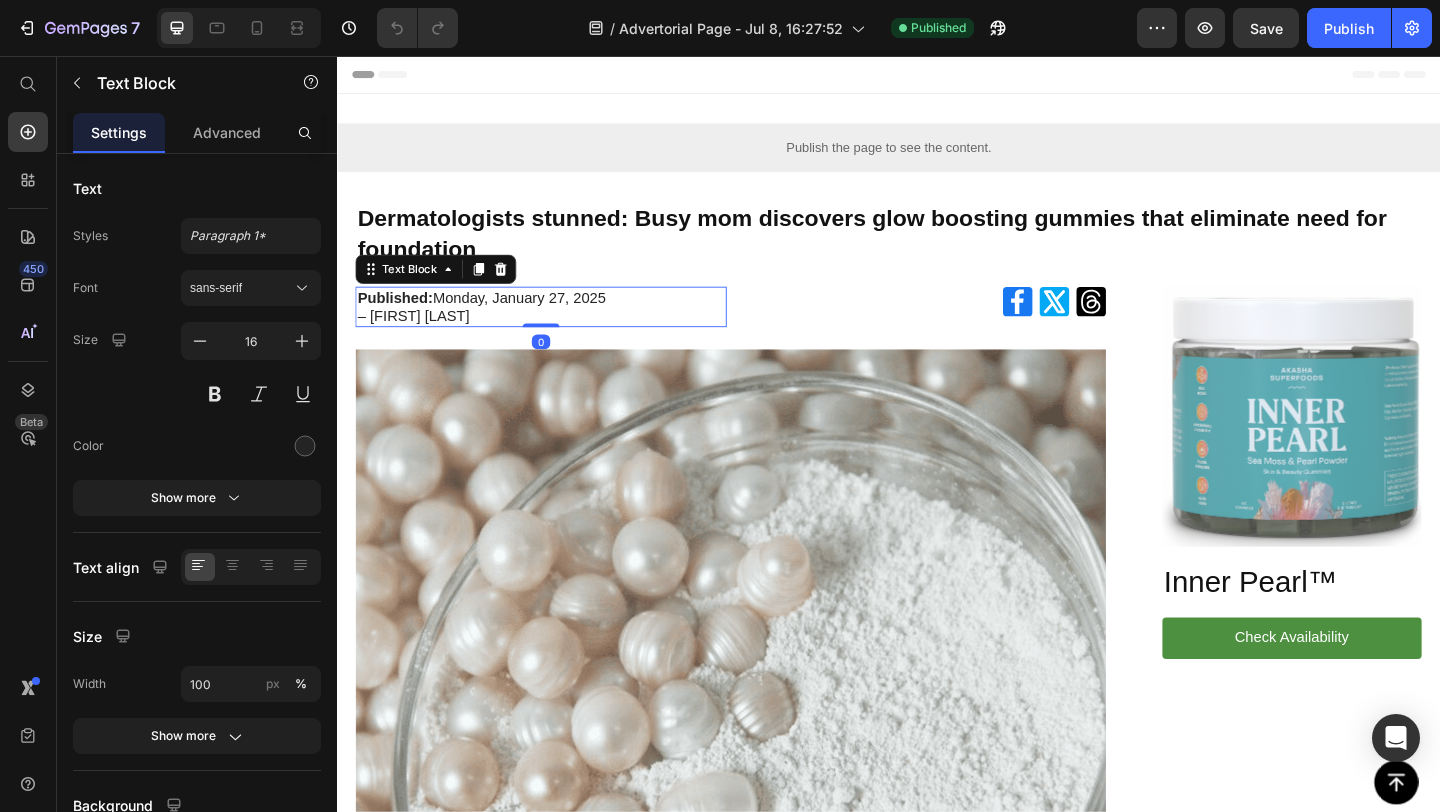 click on "– [FIRST] [LAST]" at bounding box center (559, 339) 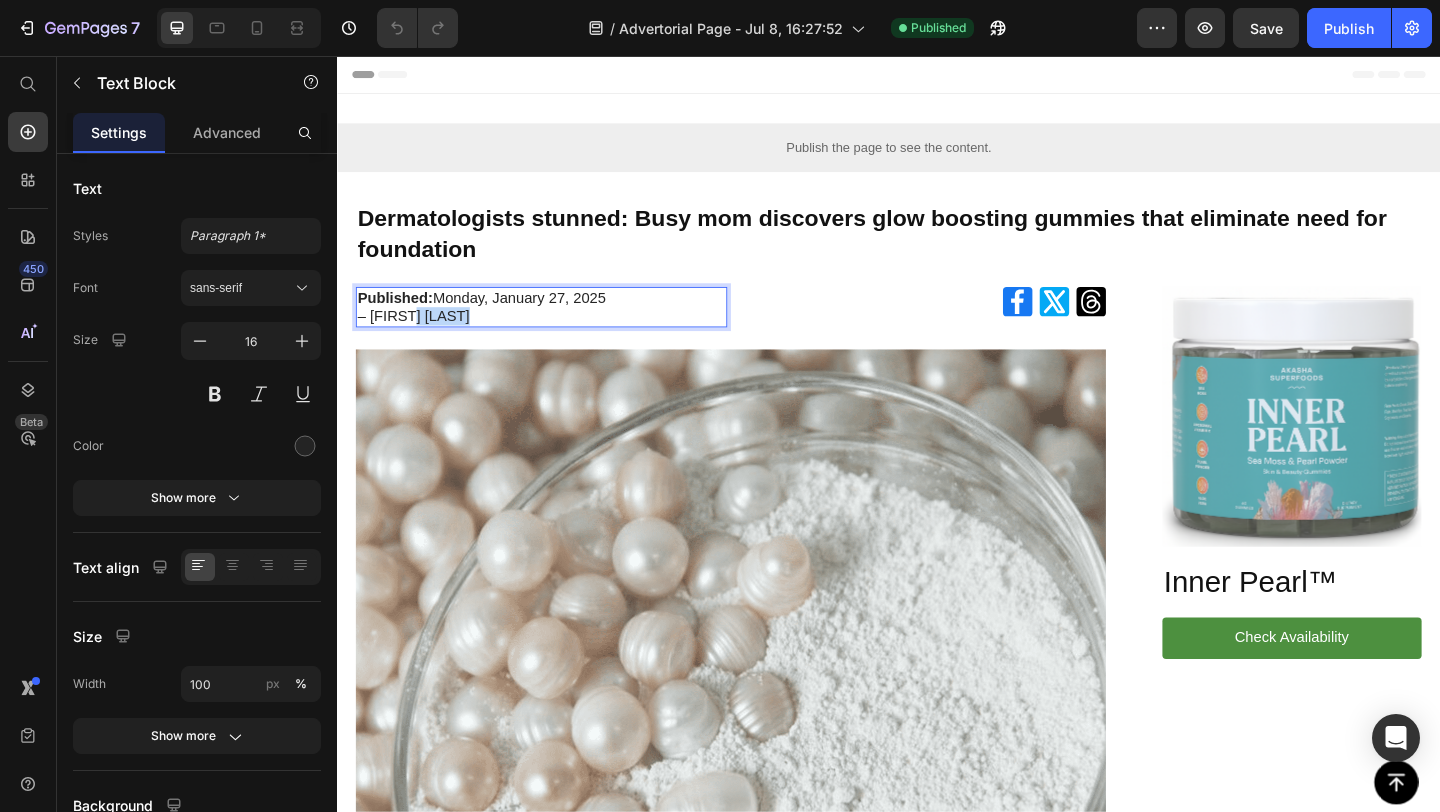 click on "– [FIRST] [LAST]" at bounding box center (559, 339) 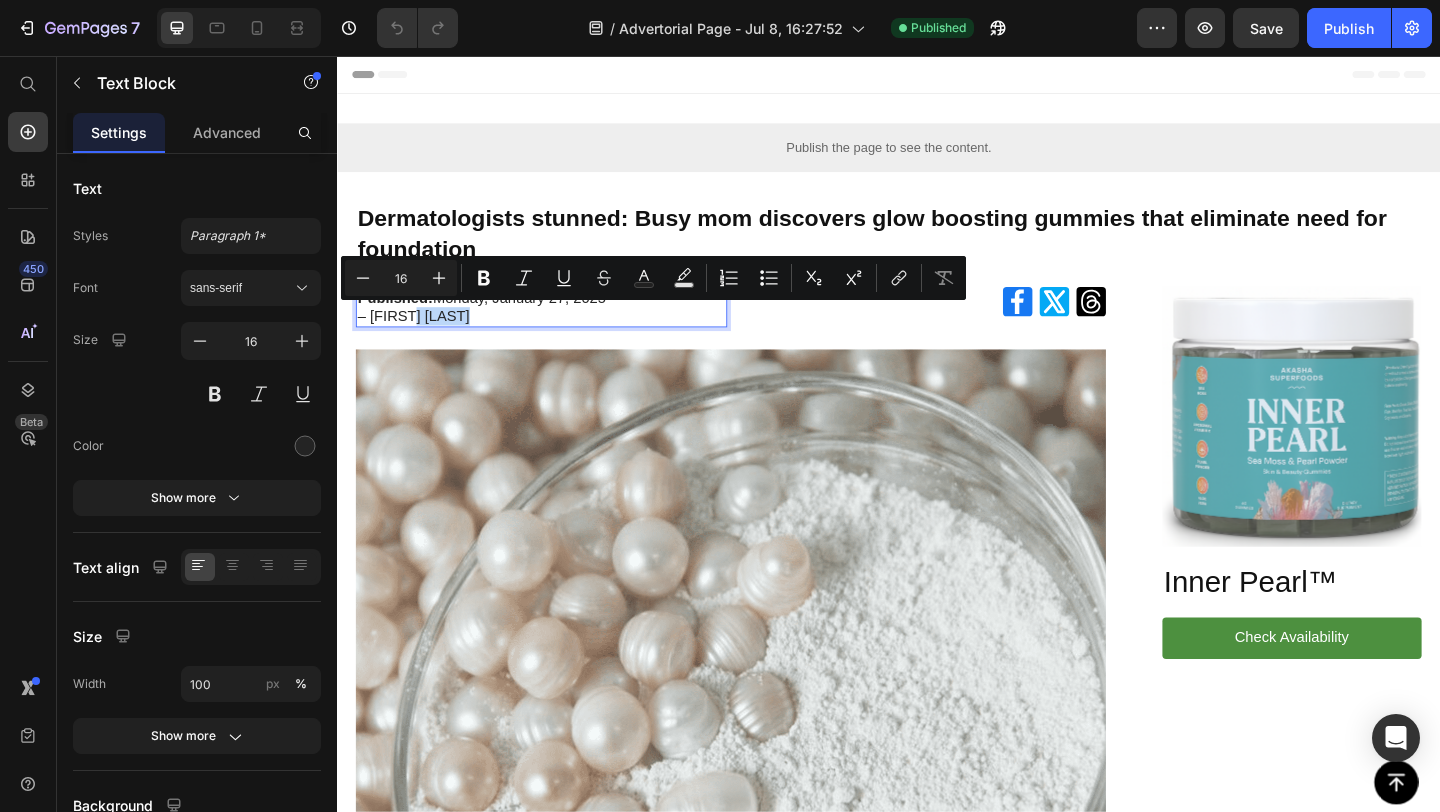click on "– [FIRST] [LAST]" at bounding box center [559, 339] 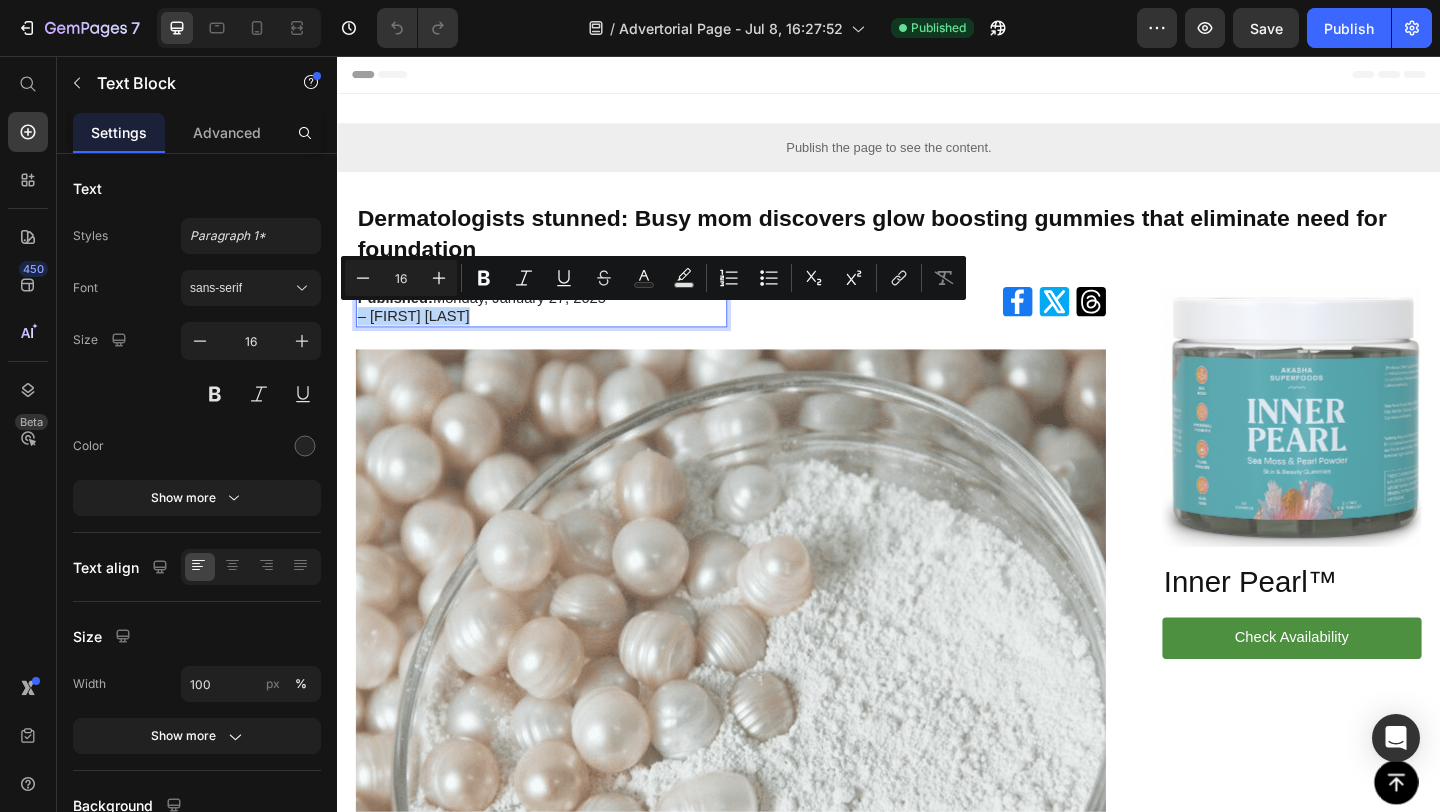 drag, startPoint x: 482, startPoint y: 336, endPoint x: 359, endPoint y: 342, distance: 123.146255 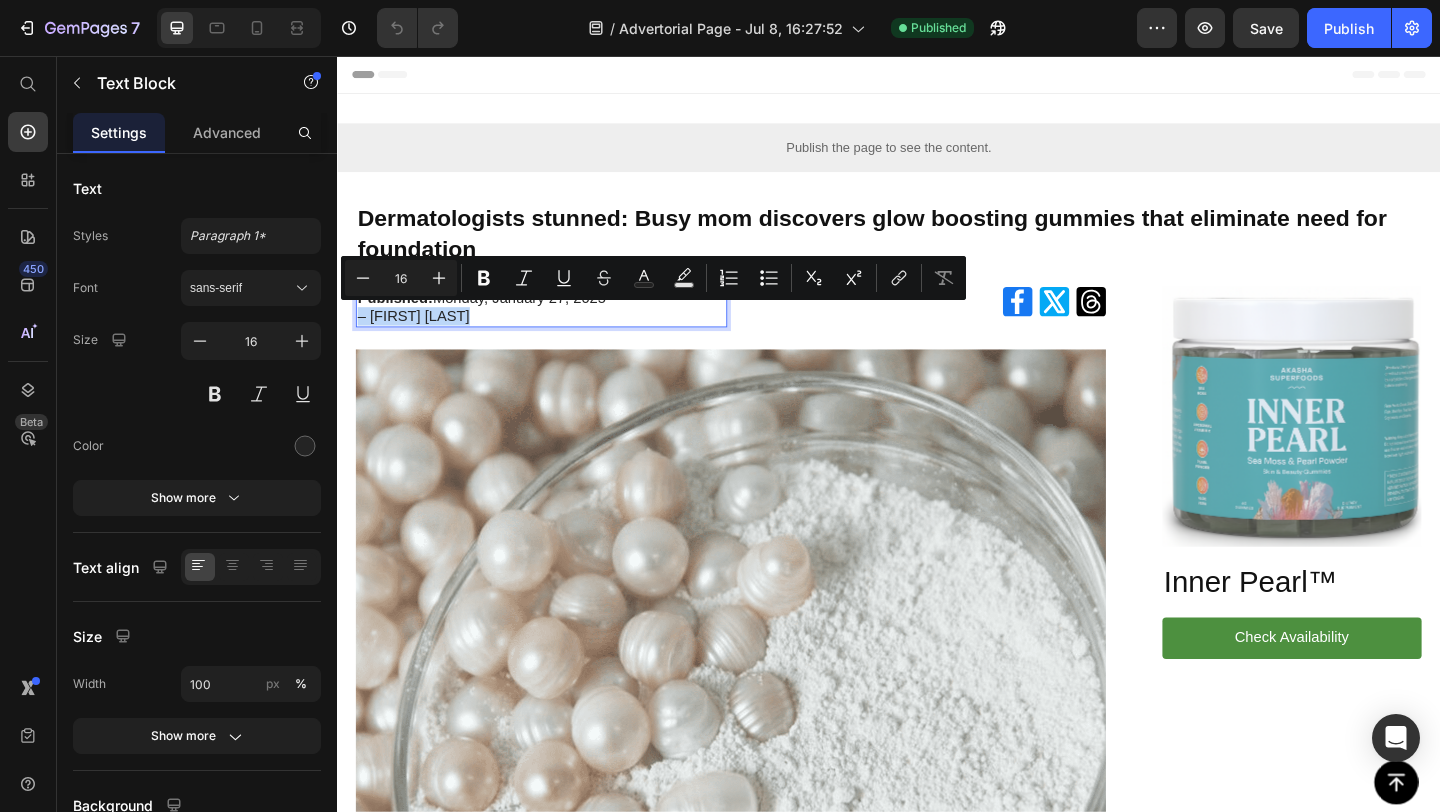 click on "– [FIRST] [LAST]" at bounding box center [559, 339] 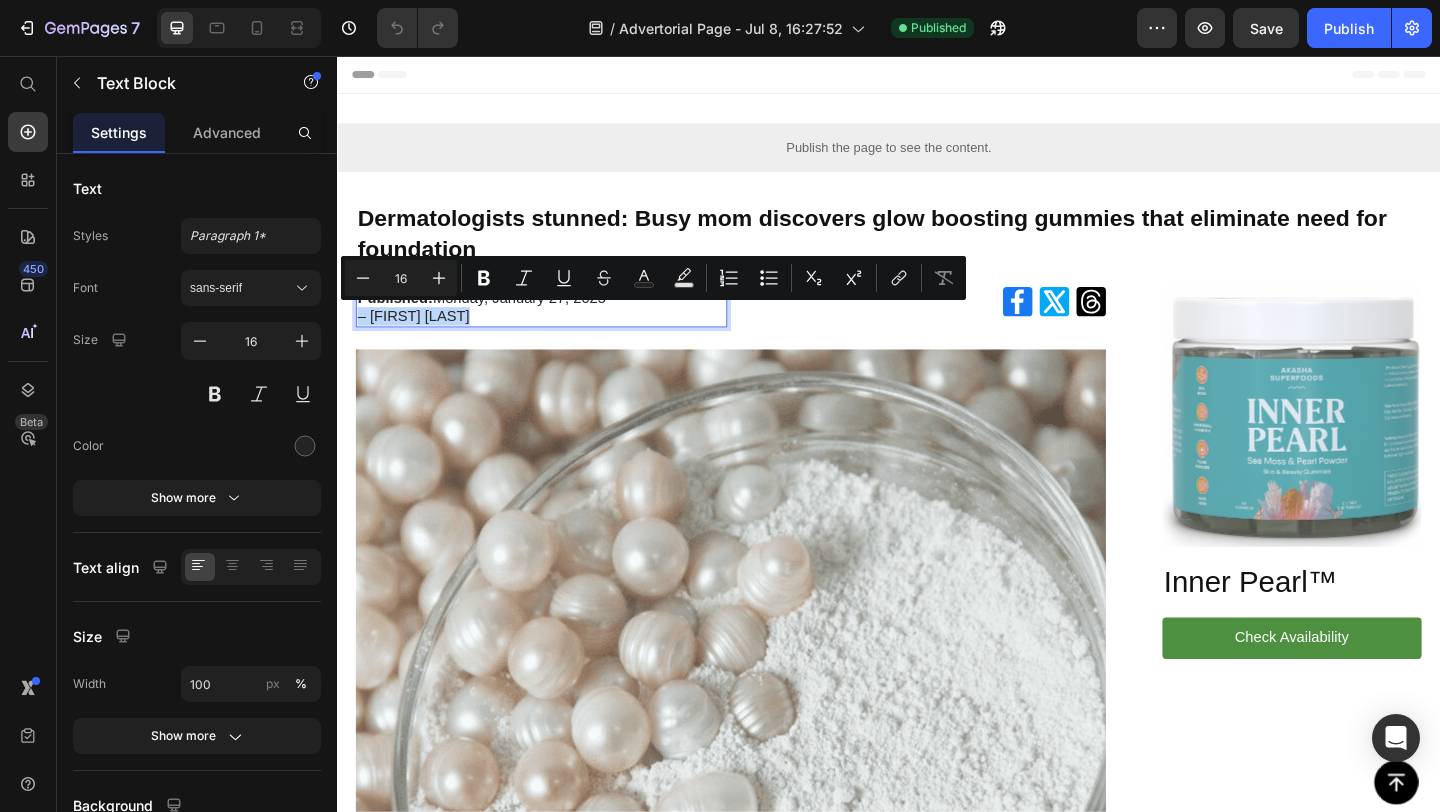 copy on "– [FIRST] [LAST]" 